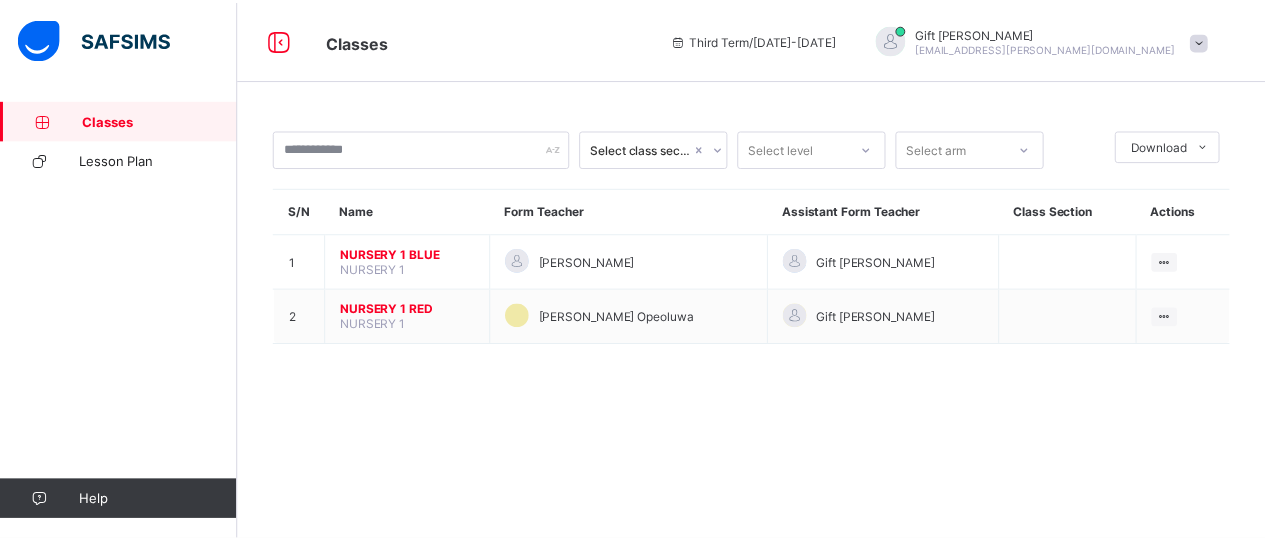 scroll, scrollTop: 0, scrollLeft: 0, axis: both 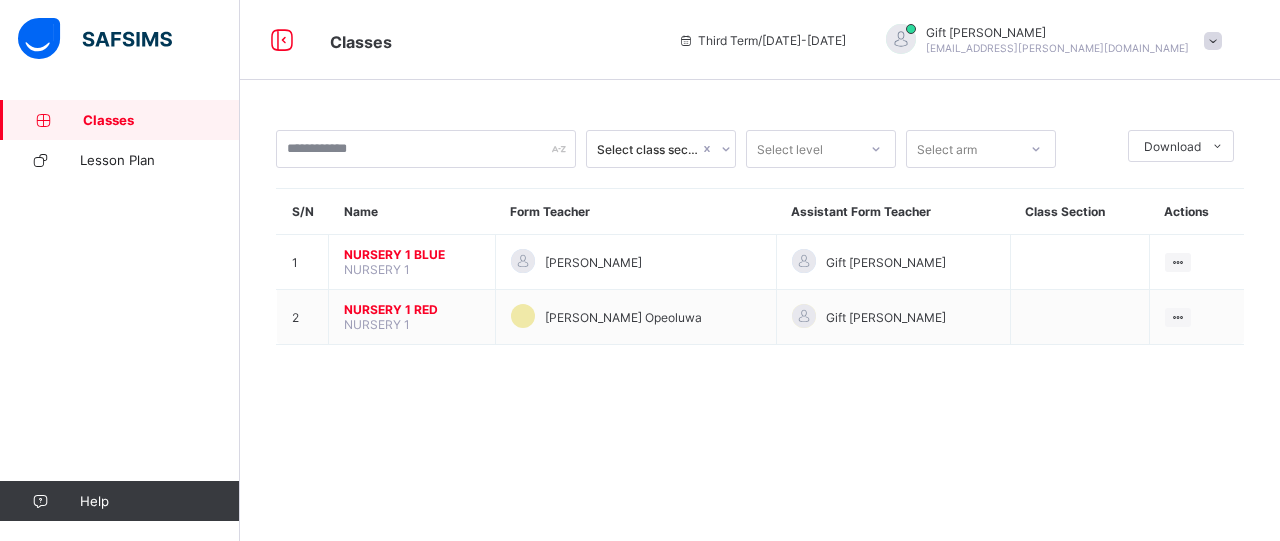 click at bounding box center [1213, 41] 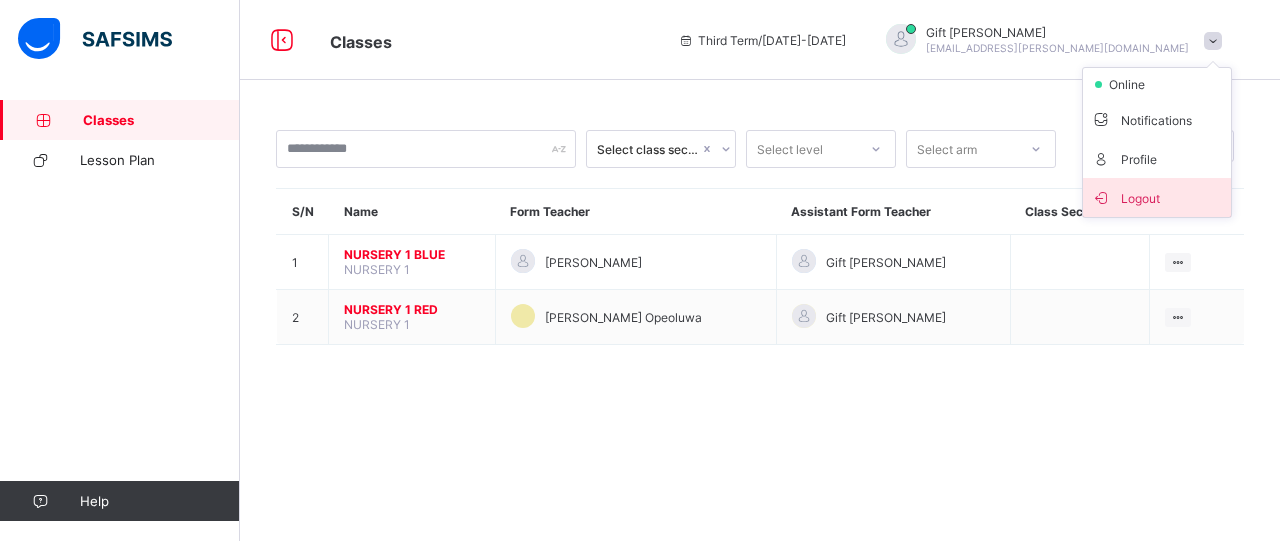 click on "Logout" at bounding box center [1157, 197] 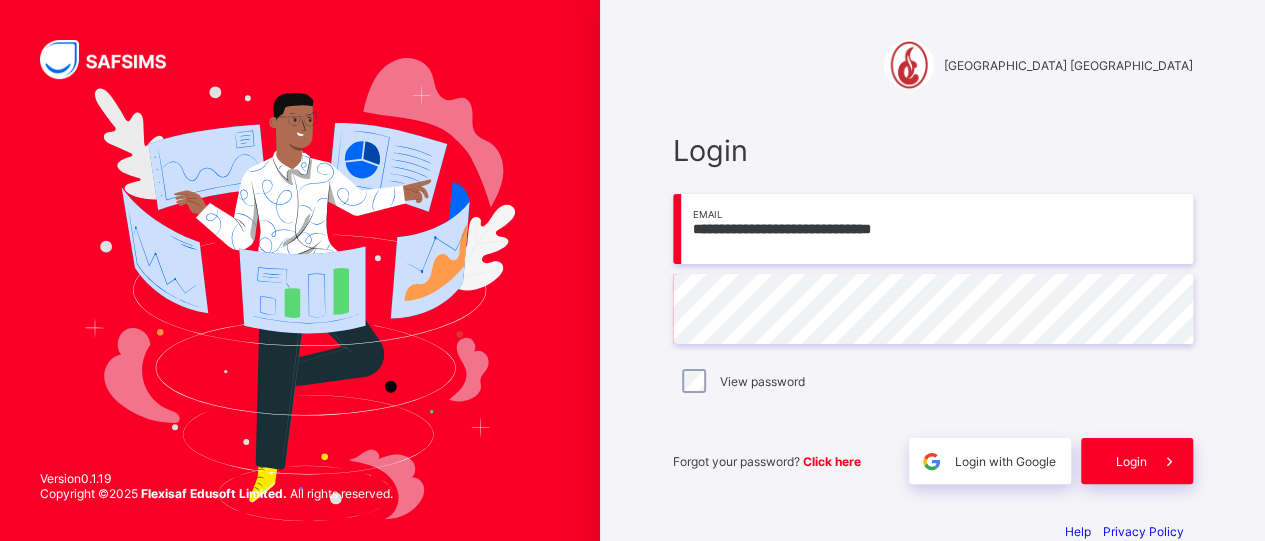 click on "**********" at bounding box center [933, 229] 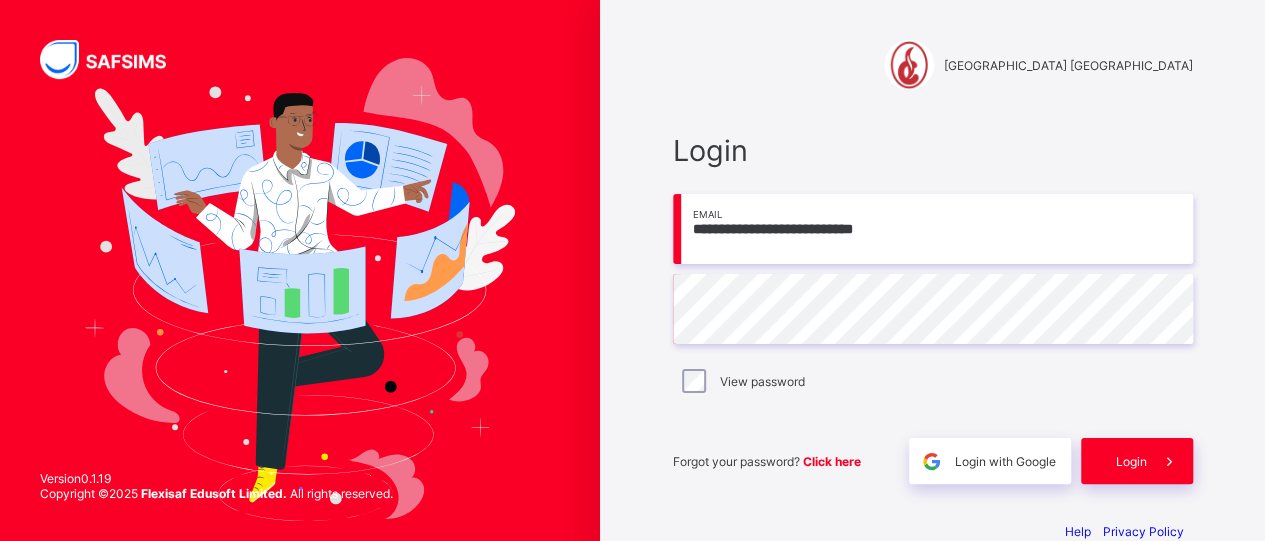 click on "**********" at bounding box center (933, 229) 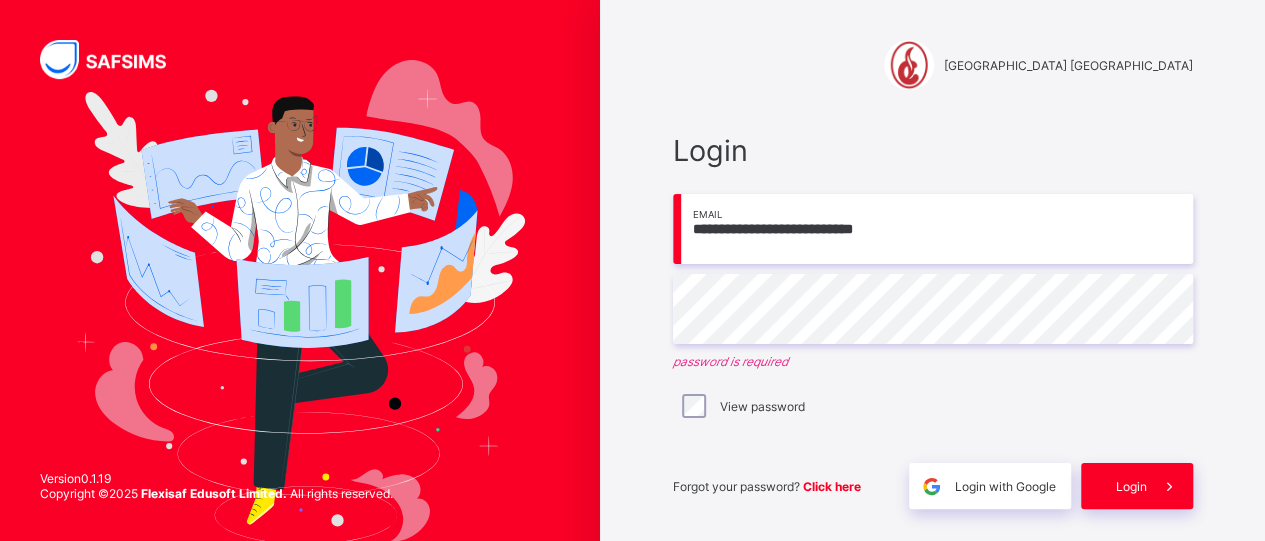 click on "**********" at bounding box center [933, 229] 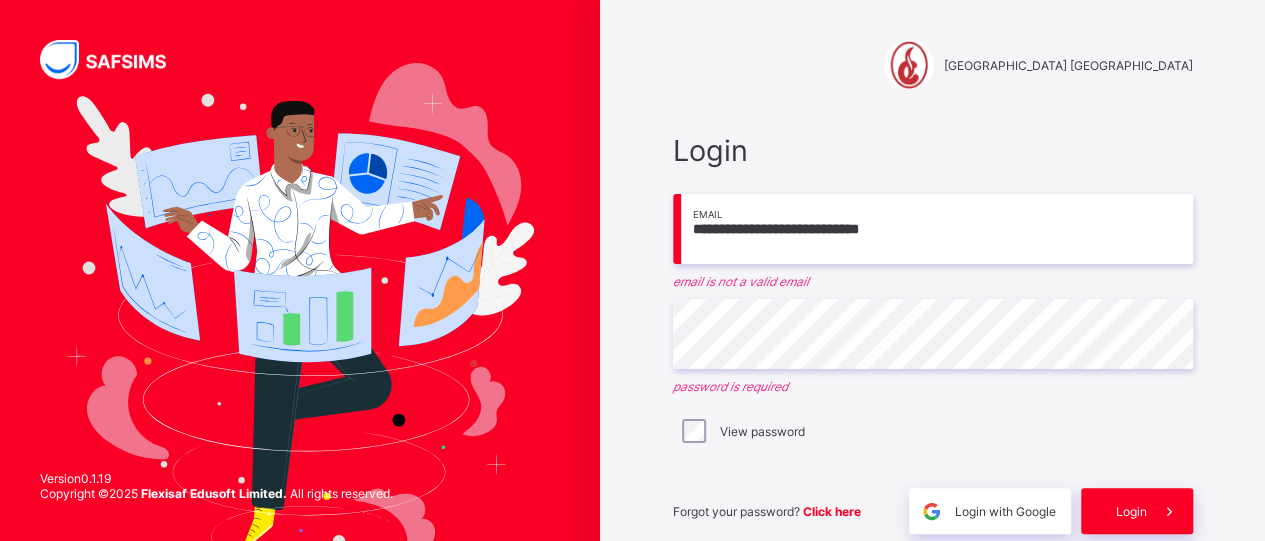 type on "**********" 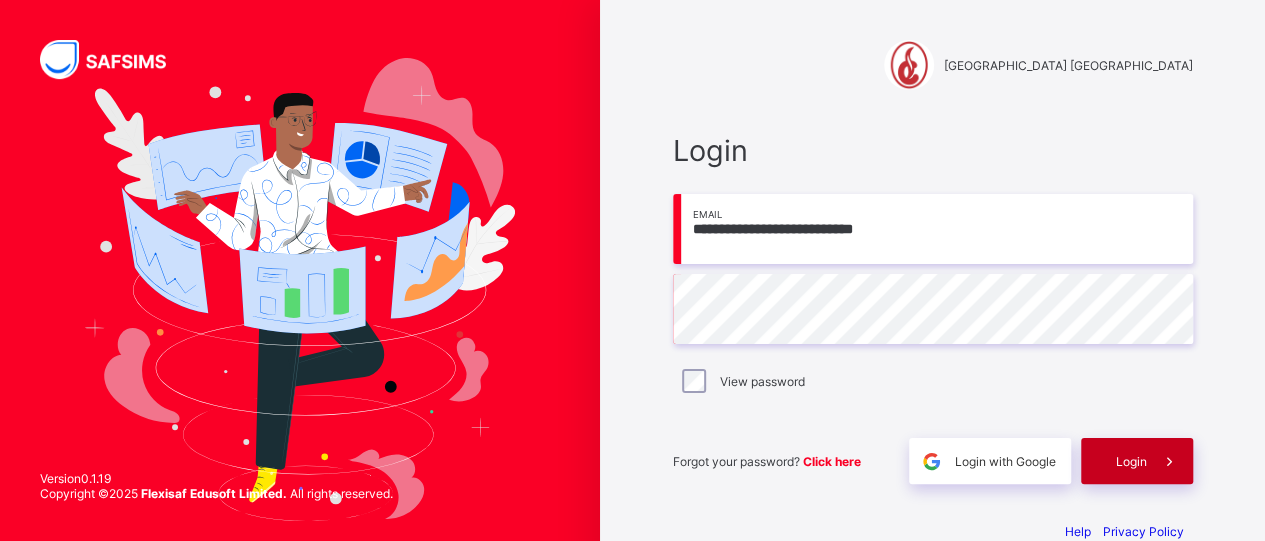 click on "Login" at bounding box center (1131, 461) 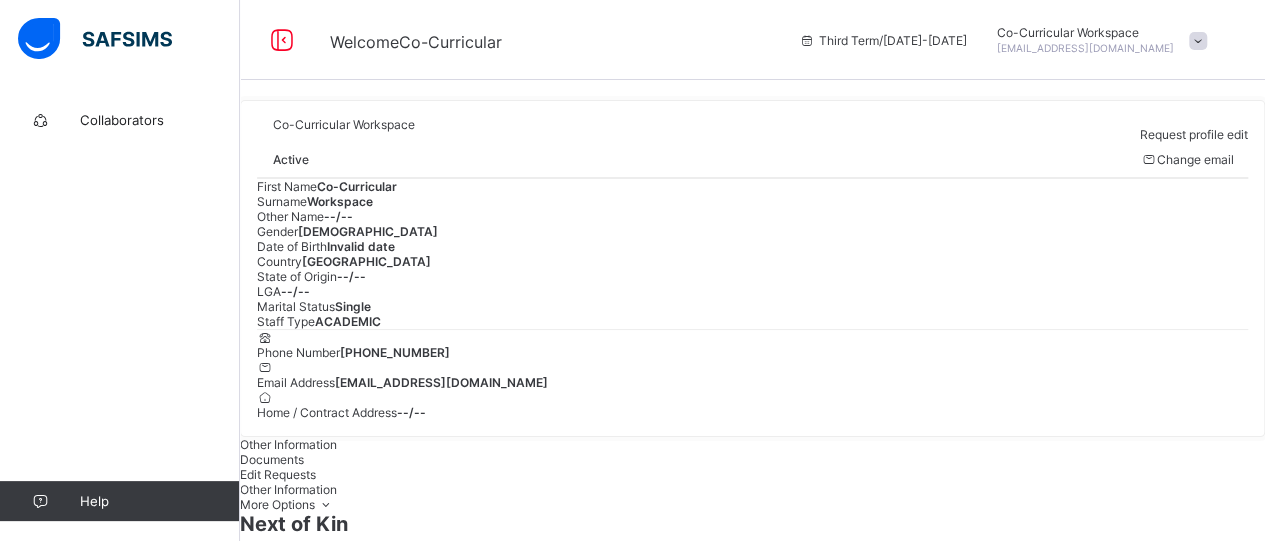 click on "Co-Curricular  Workspace   Active" at bounding box center [693, 147] 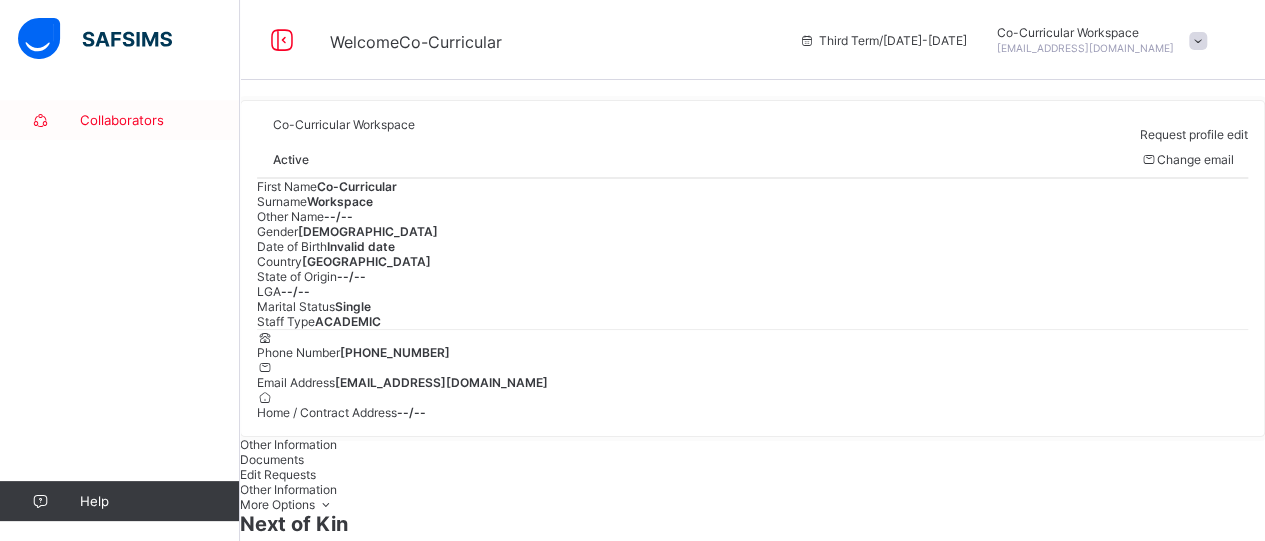 click on "Collaborators" at bounding box center [160, 120] 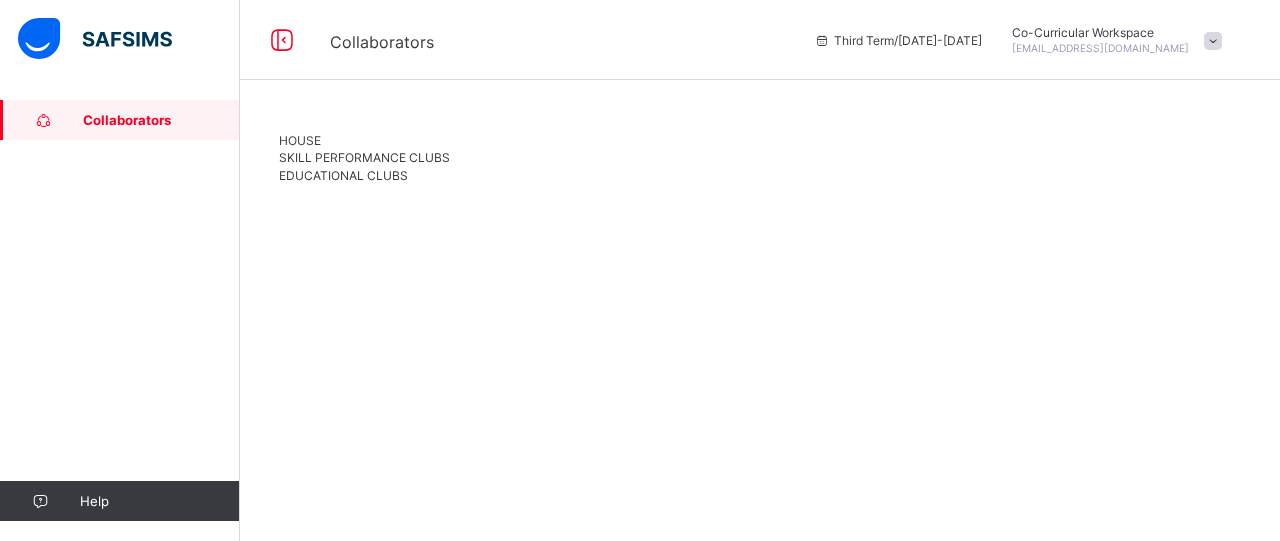 click on "SKILL PERFORMANCE CLUBS" at bounding box center [364, 157] 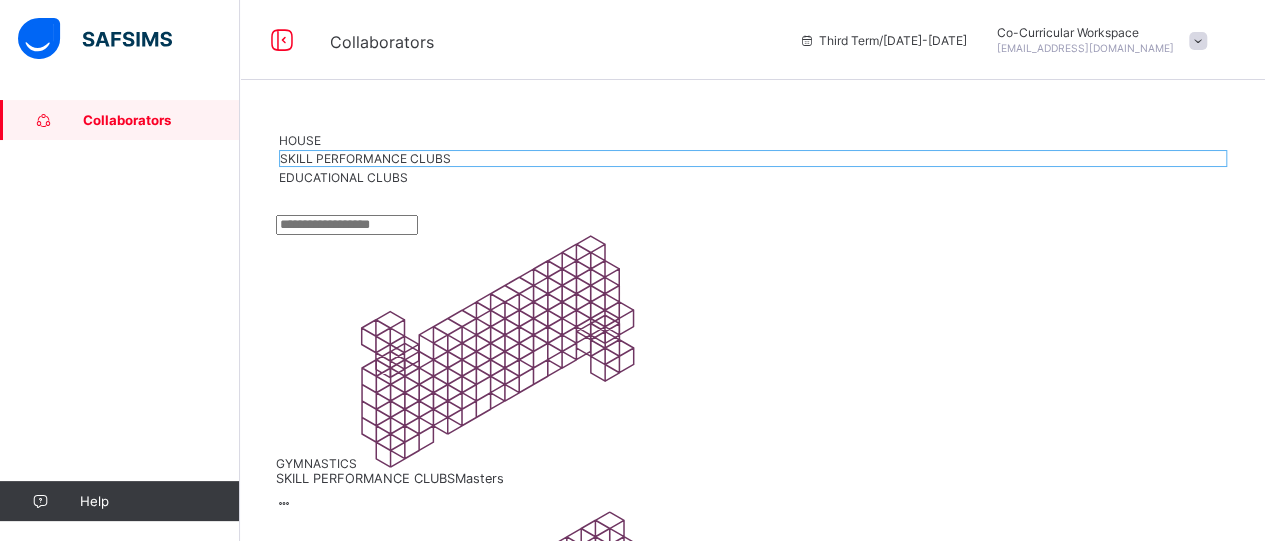 scroll, scrollTop: 272, scrollLeft: 0, axis: vertical 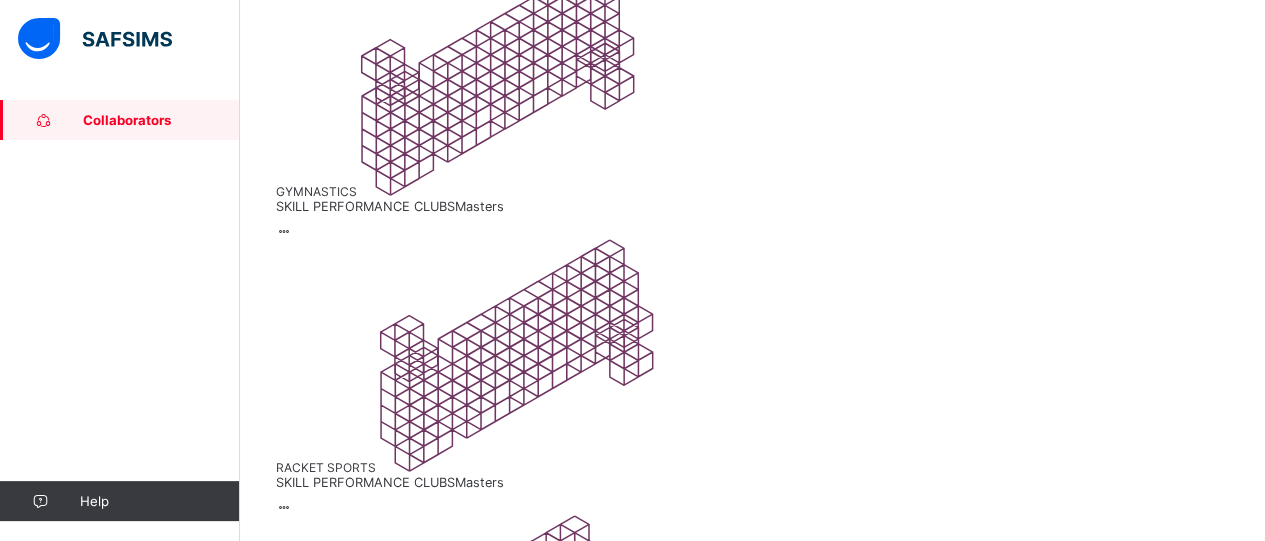 click on "GOLF" at bounding box center [752, 1461] 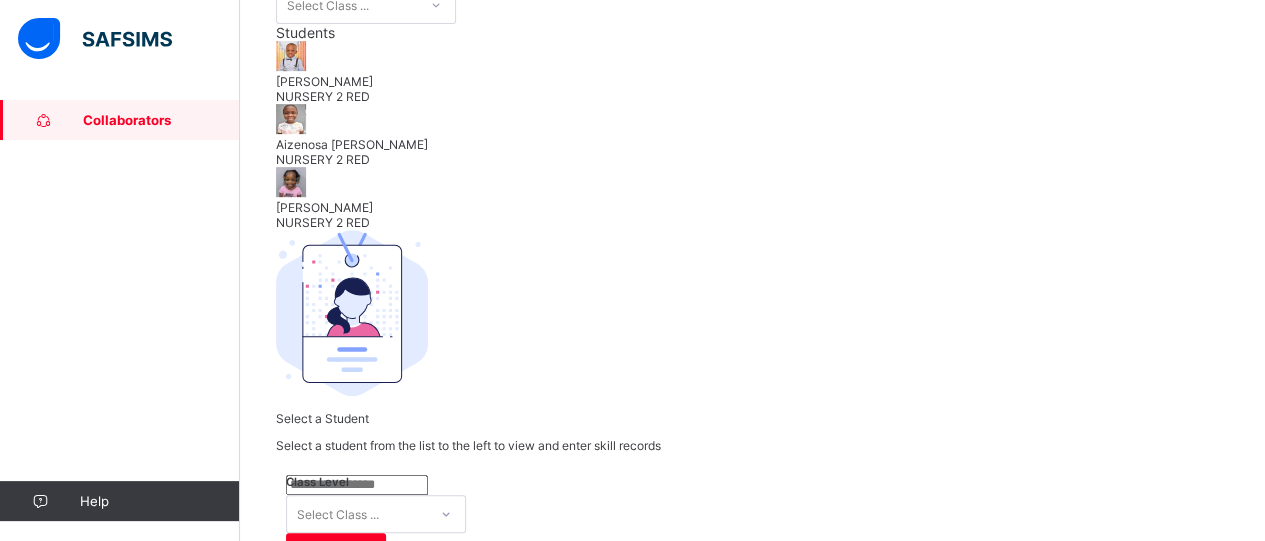 scroll, scrollTop: 360, scrollLeft: 0, axis: vertical 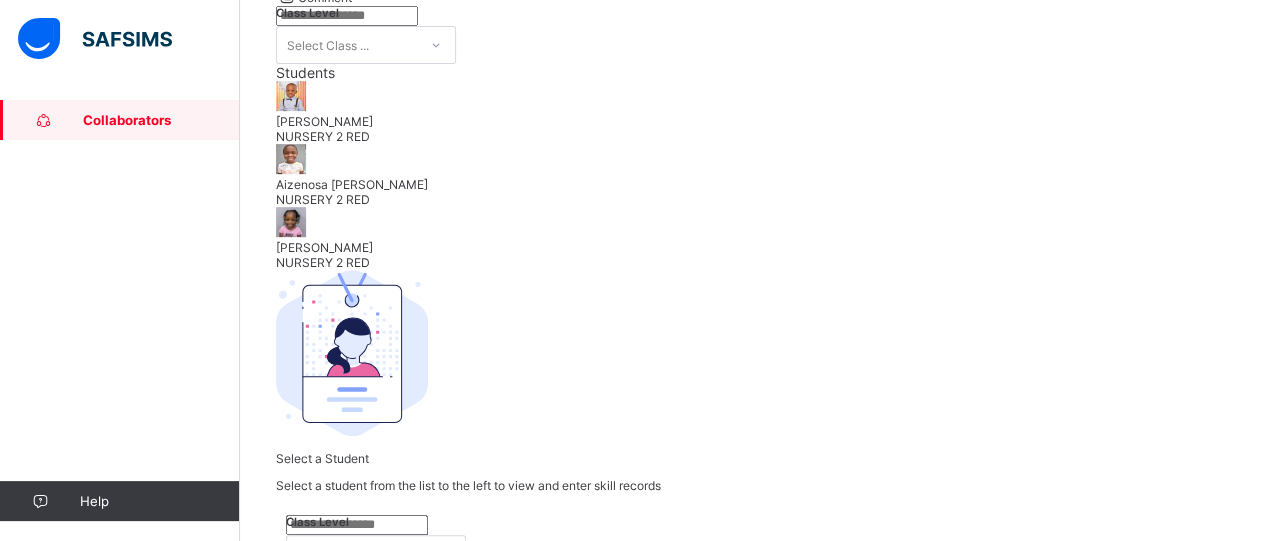 click on "[PERSON_NAME]" at bounding box center (752, 121) 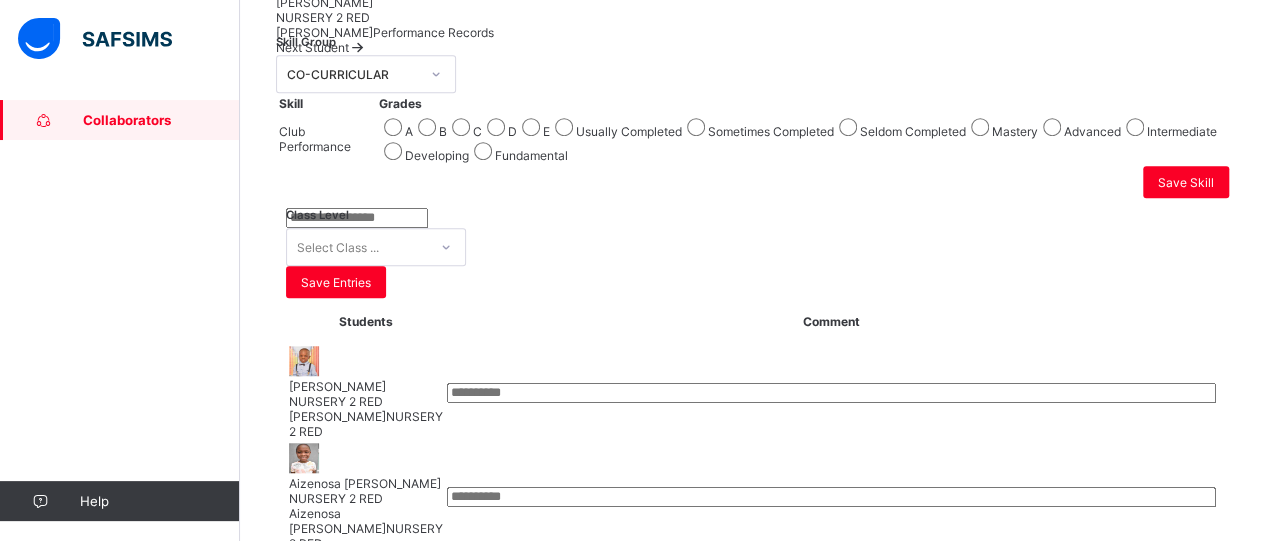 scroll, scrollTop: 593, scrollLeft: 0, axis: vertical 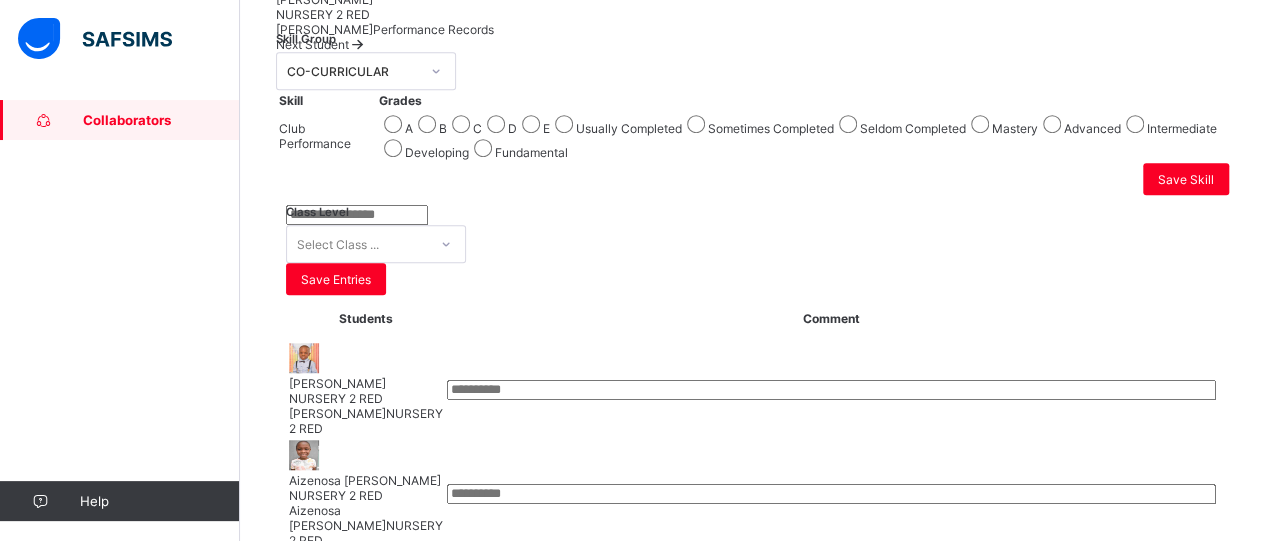 click on "Aizenosa  [PERSON_NAME]" at bounding box center [752, -64] 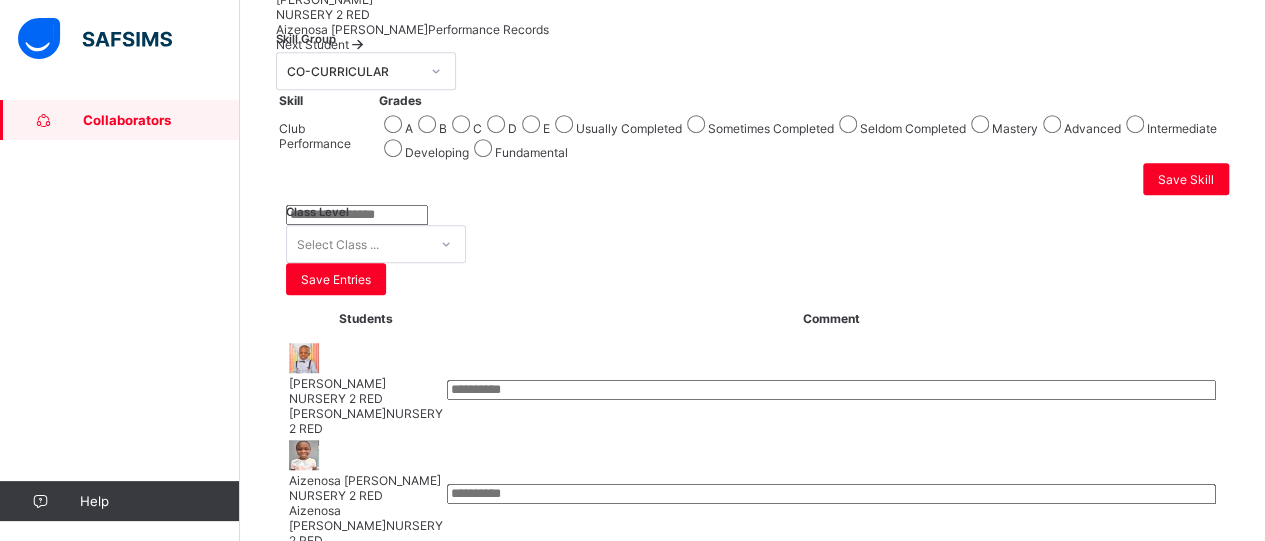 click on "[PERSON_NAME]" at bounding box center [752, -1] 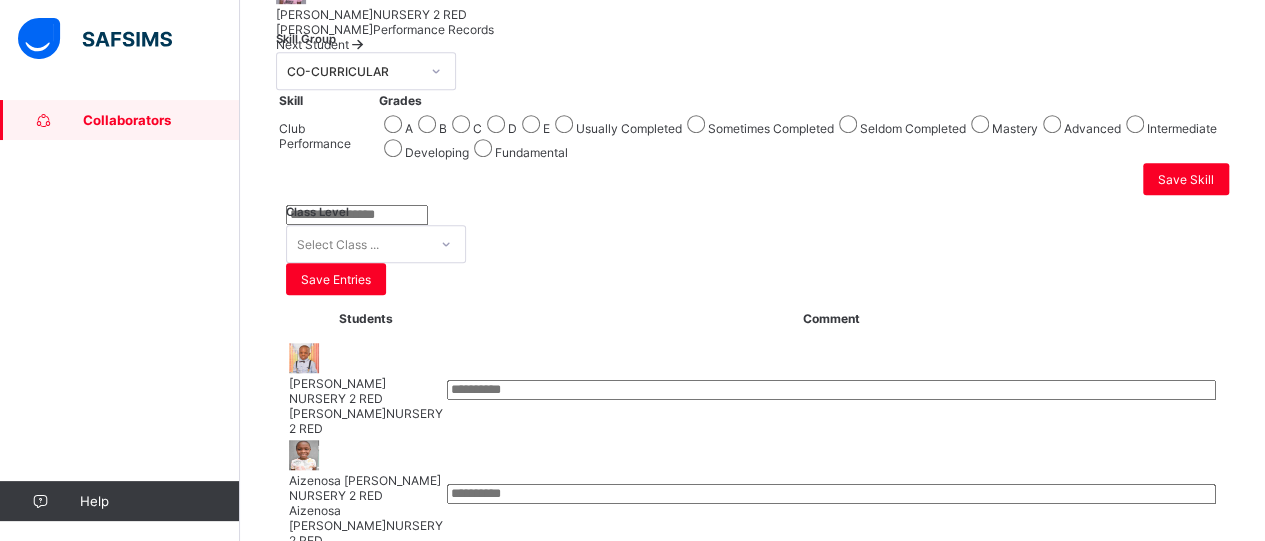 scroll, scrollTop: 120, scrollLeft: 0, axis: vertical 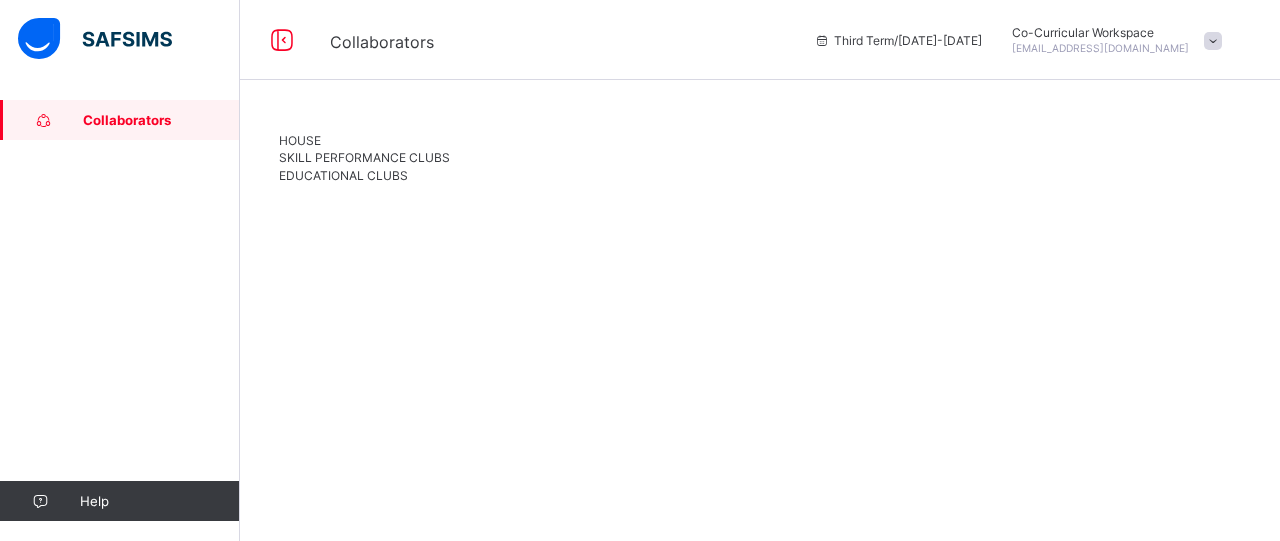 click on "SKILL PERFORMANCE CLUBS" at bounding box center (364, 157) 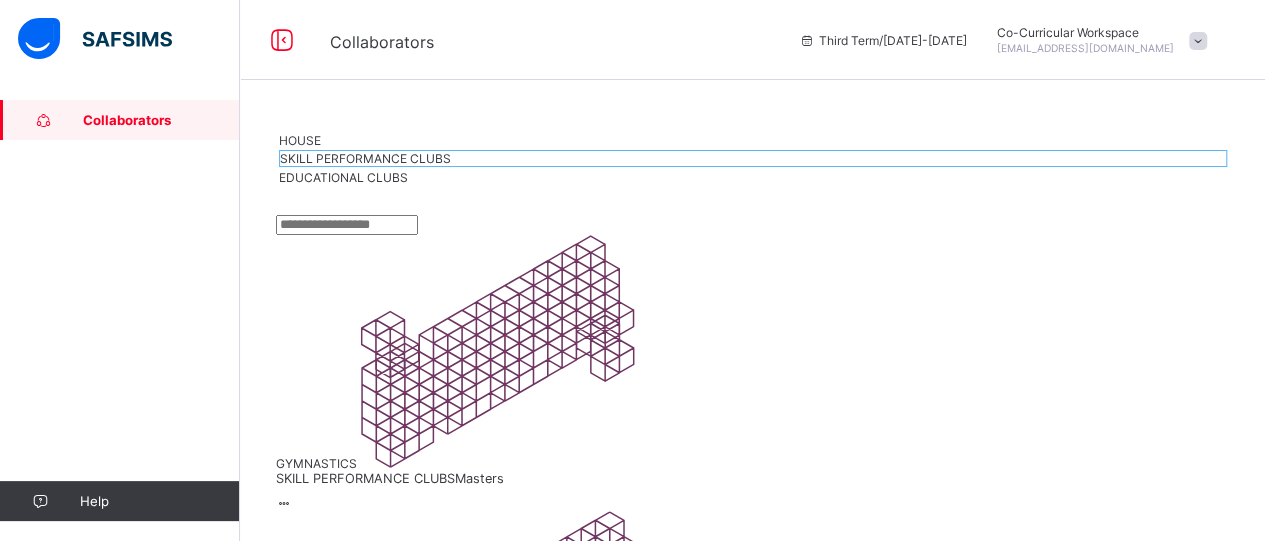 scroll, scrollTop: 272, scrollLeft: 0, axis: vertical 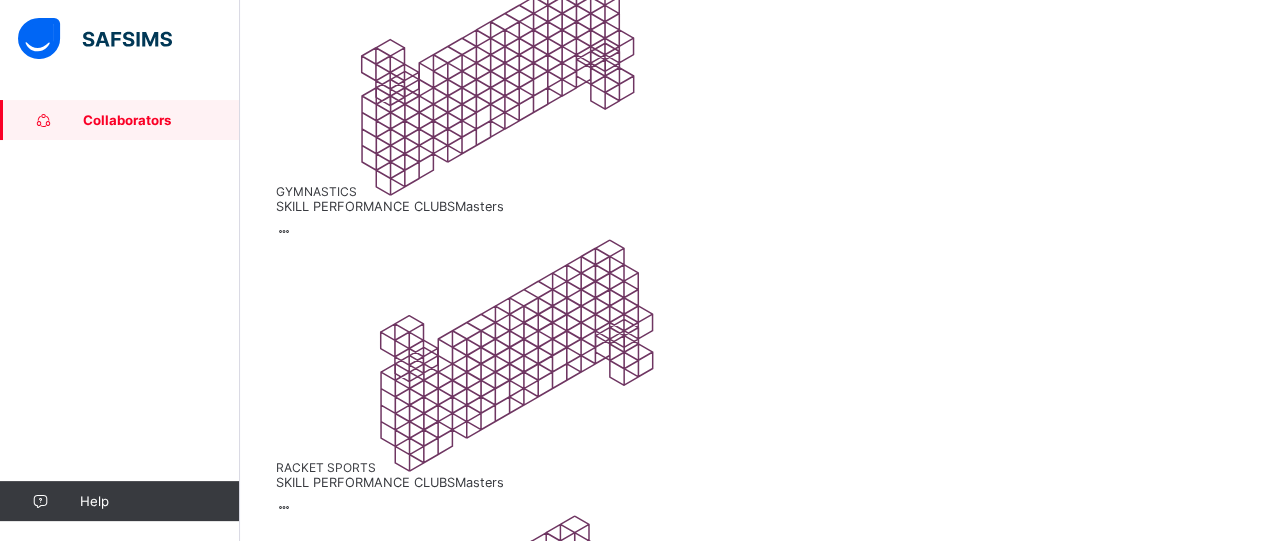 click on "SKILL PERFORMANCE CLUBS  Masters" at bounding box center [752, 2966] 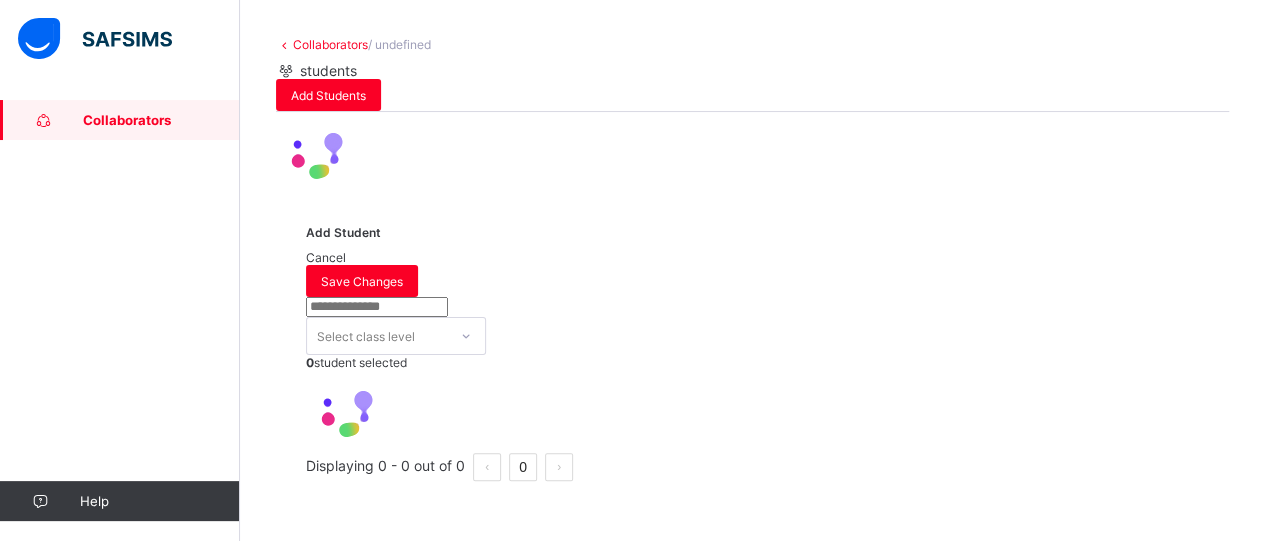 scroll, scrollTop: 0, scrollLeft: 0, axis: both 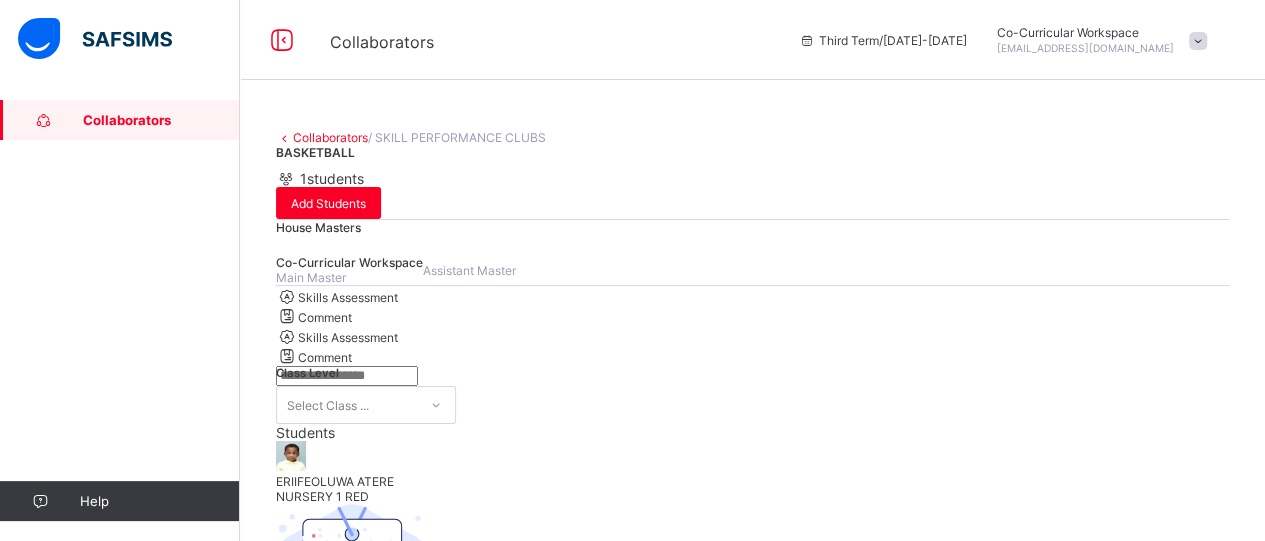 click on "Skills Assessment  Comment Skills Assessment  Comment Class Level Select Class ... Students ERIIFEOLUWA  ATERE  NURSERY 1 RED Select a Student Select a student from the list to the left to view and enter skill records Class Level Select Class ... Save Entries Students Comment ERIIFEOLUWA  ATERE  NURSERY 1 RED ERIIFEOLUWA  ATERE  NURSERY 1 RED" at bounding box center (752, 654) 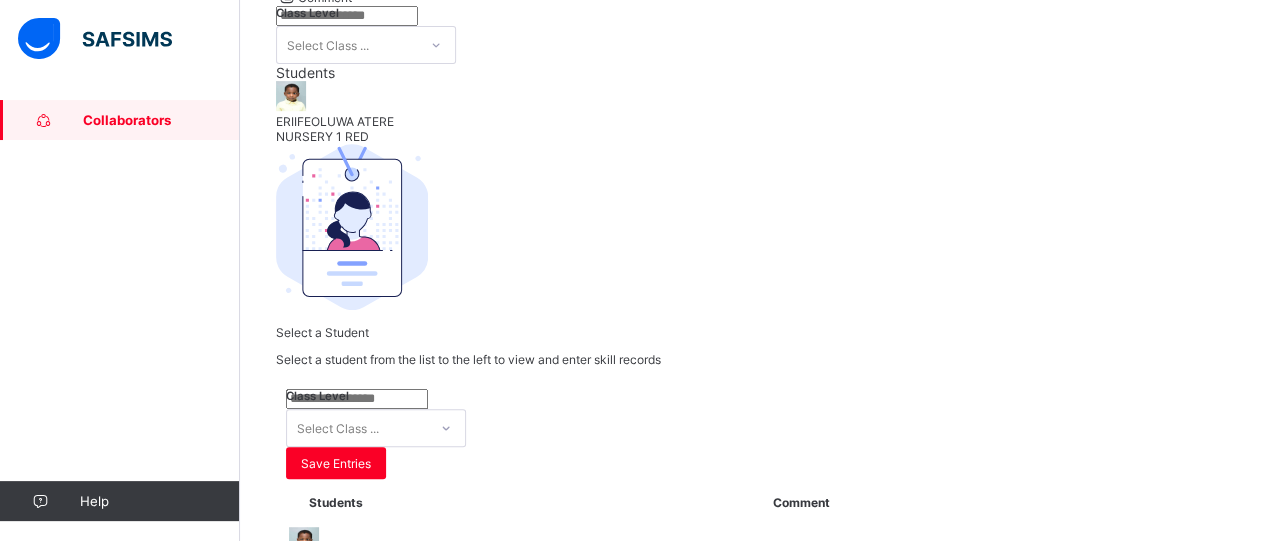 scroll, scrollTop: 400, scrollLeft: 0, axis: vertical 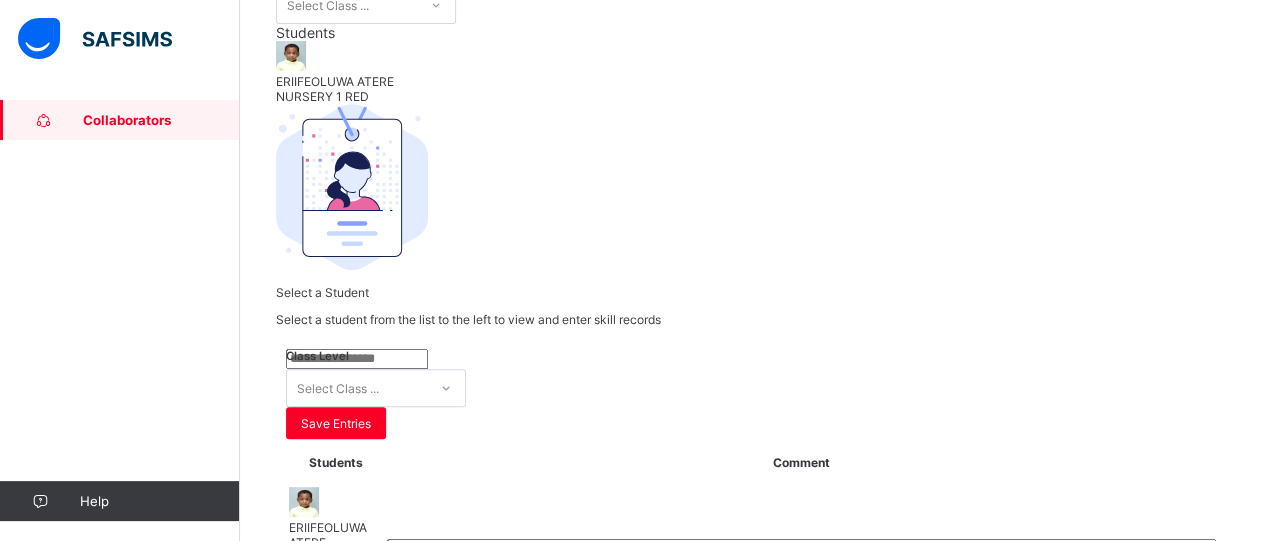 click on "ERIIFEOLUWA  ATERE" at bounding box center (752, 81) 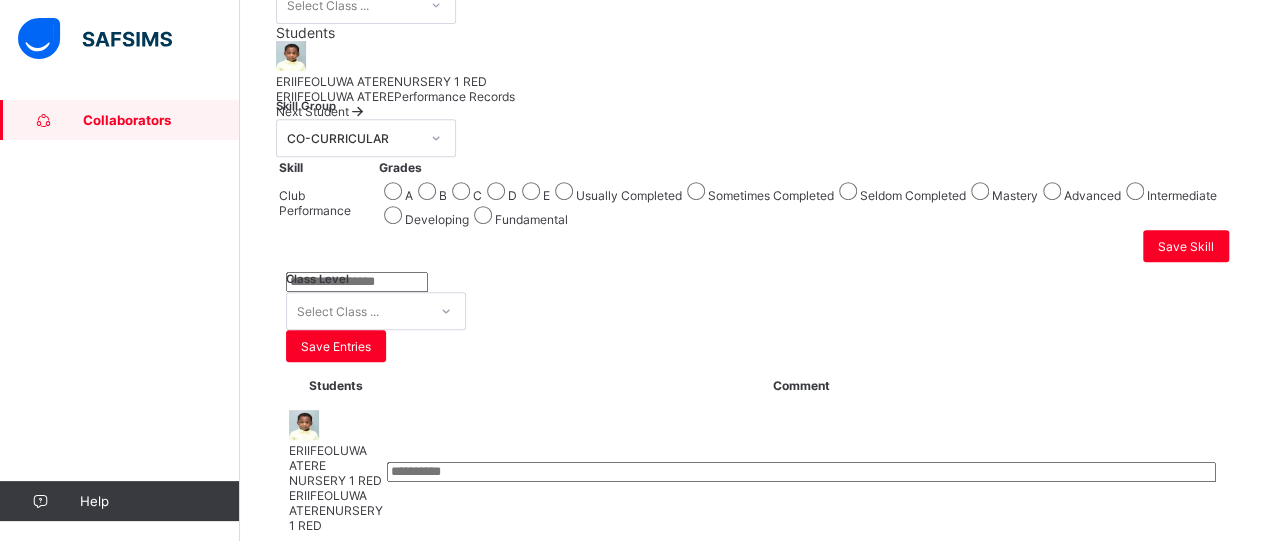 scroll, scrollTop: 593, scrollLeft: 0, axis: vertical 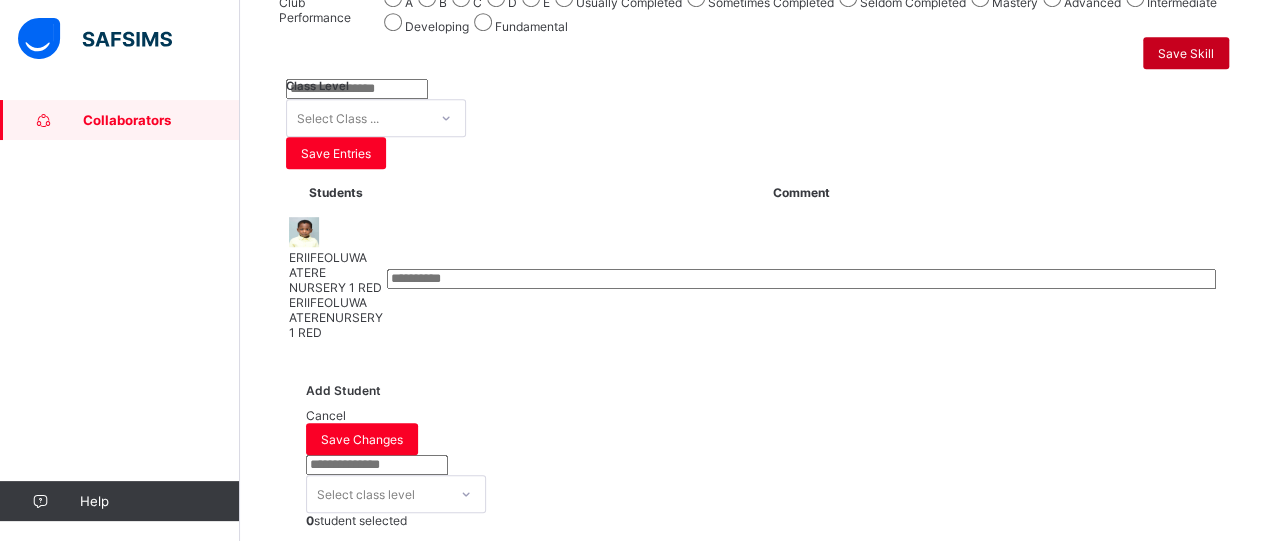 click on "Save Skill" at bounding box center (1186, 53) 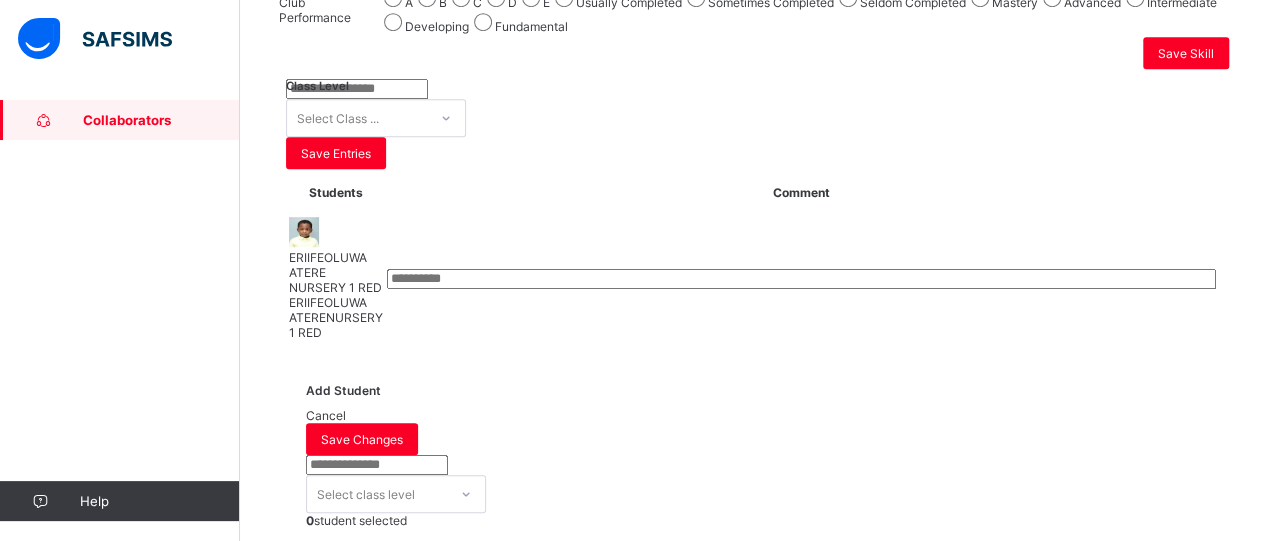 click on "Students ERIIFEOLUWA  ATERE  NURSERY 1 RED" at bounding box center [752, -137] 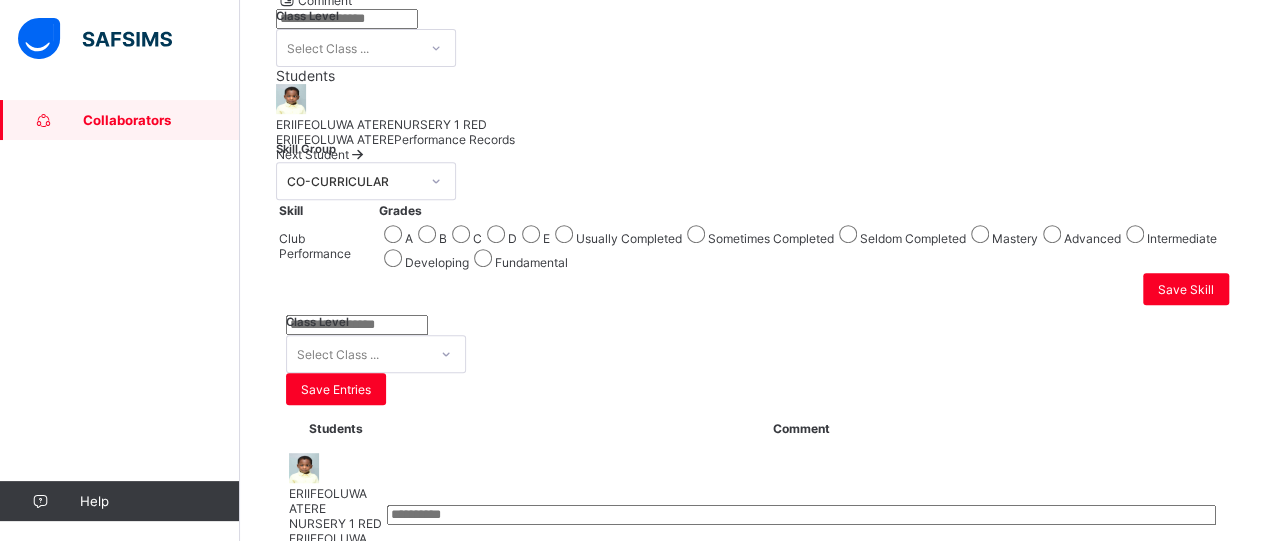 scroll, scrollTop: 353, scrollLeft: 0, axis: vertical 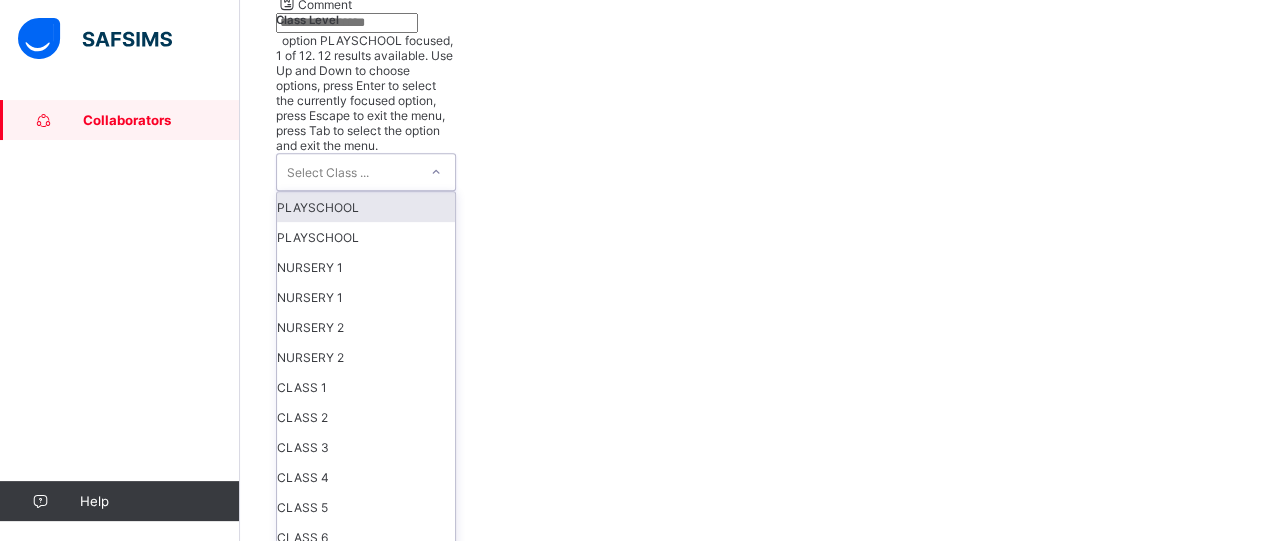 click 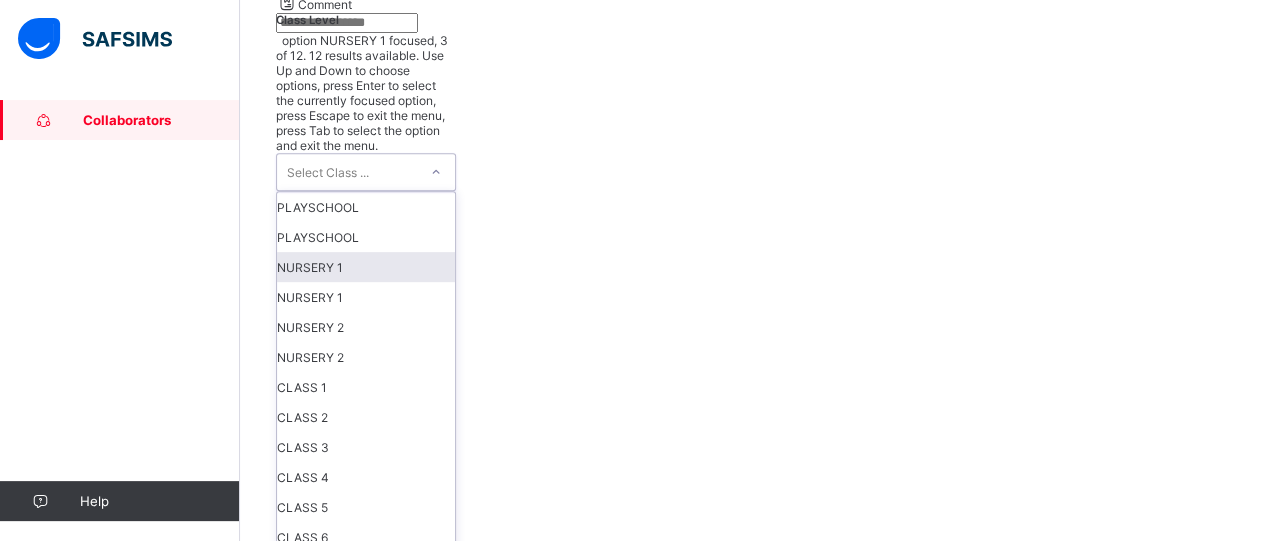 click on "NURSERY 1" at bounding box center [366, 267] 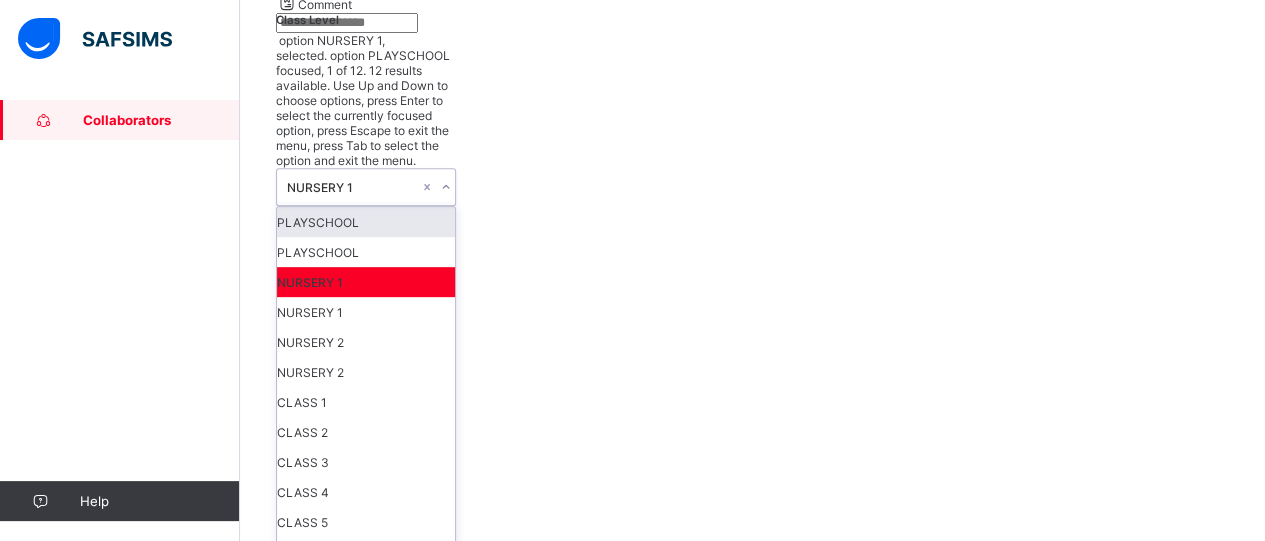 click 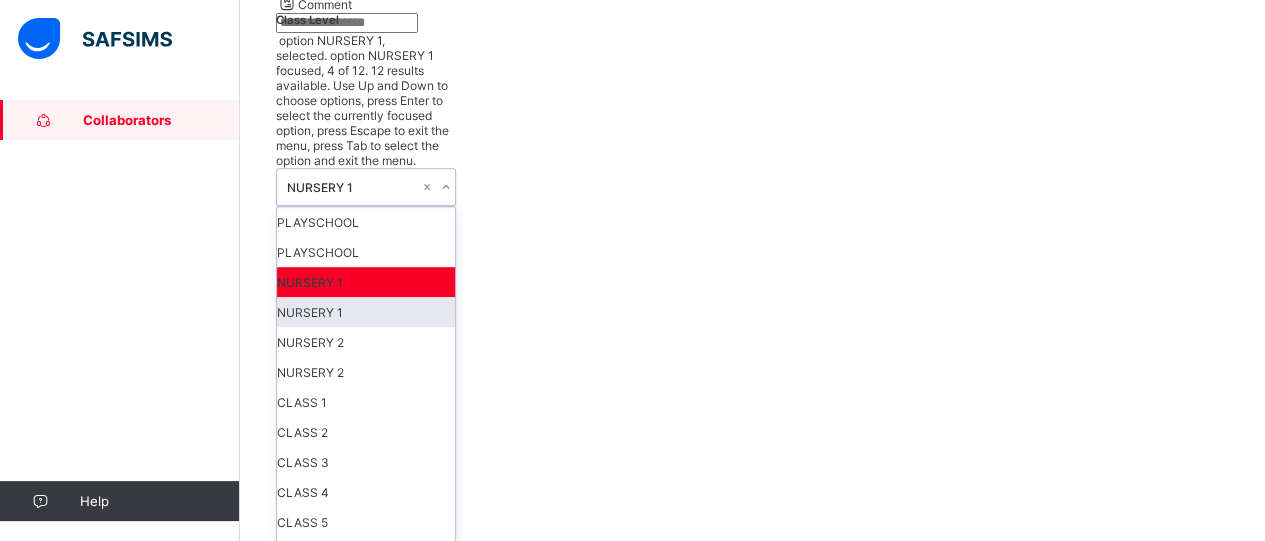 click on "NURSERY 1" at bounding box center (366, 312) 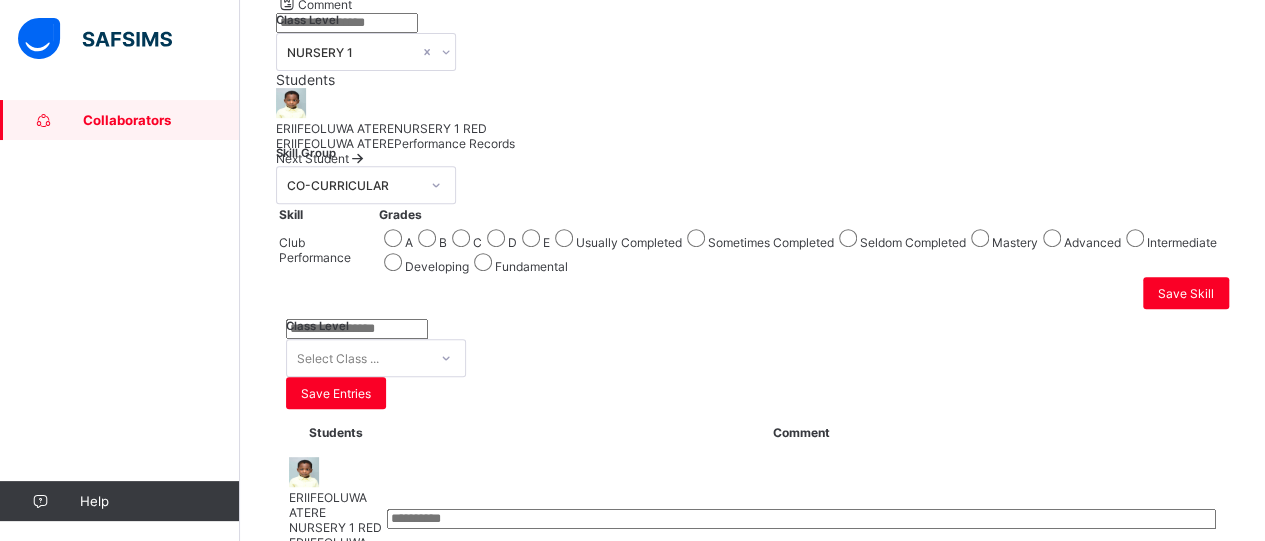 click on "Students ERIIFEOLUWA  ATERE  NURSERY 1 RED" at bounding box center [752, 103] 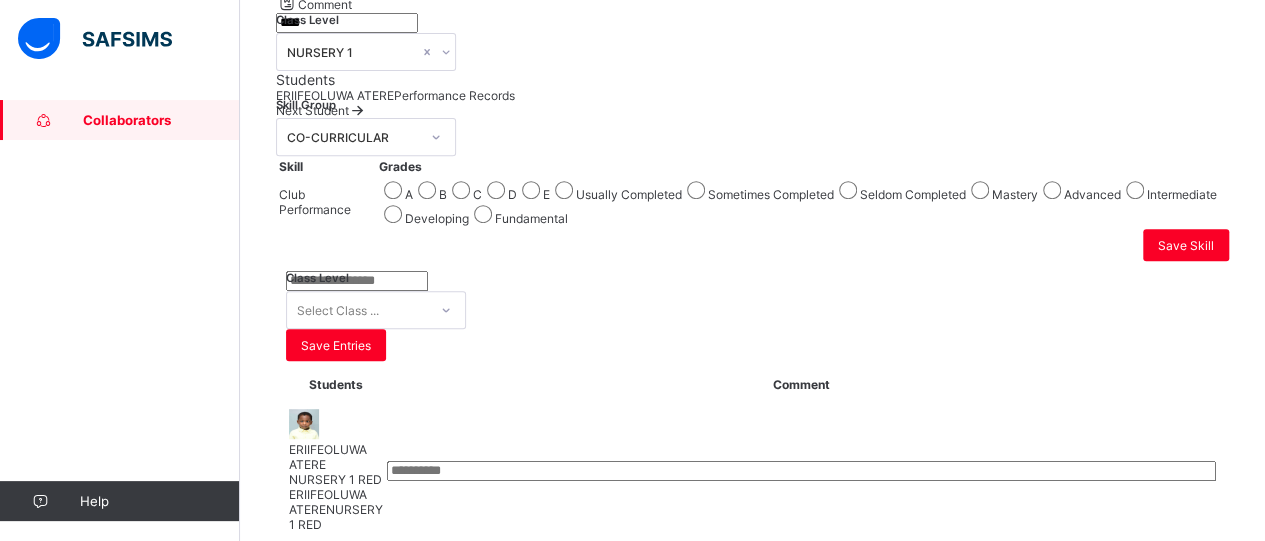 type on "****" 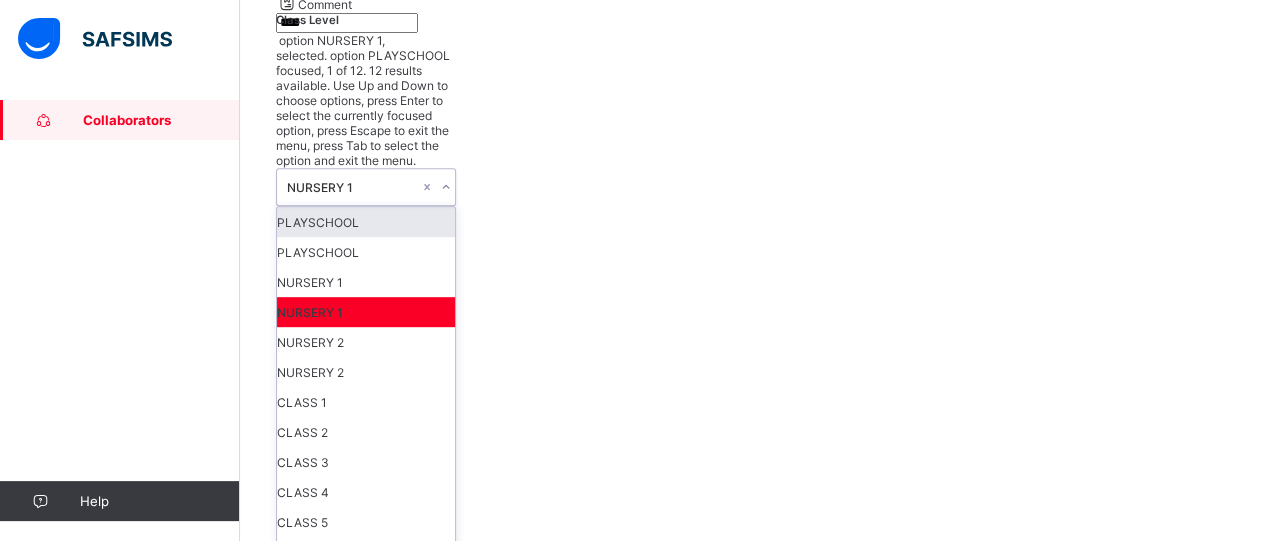 click 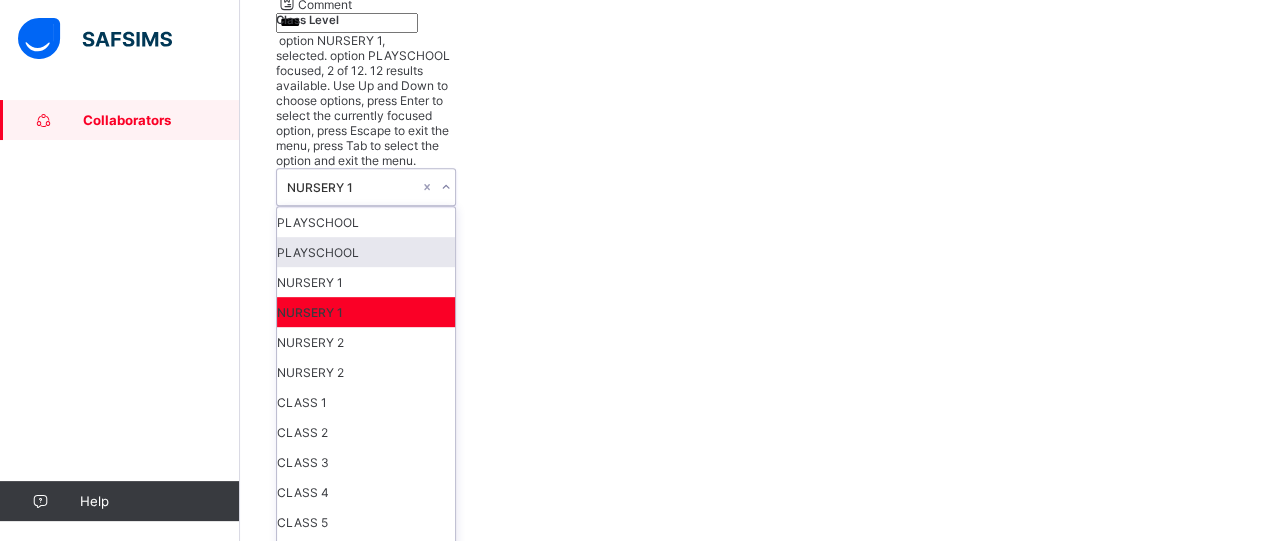 click on "PLAYSCHOOL" at bounding box center (366, 252) 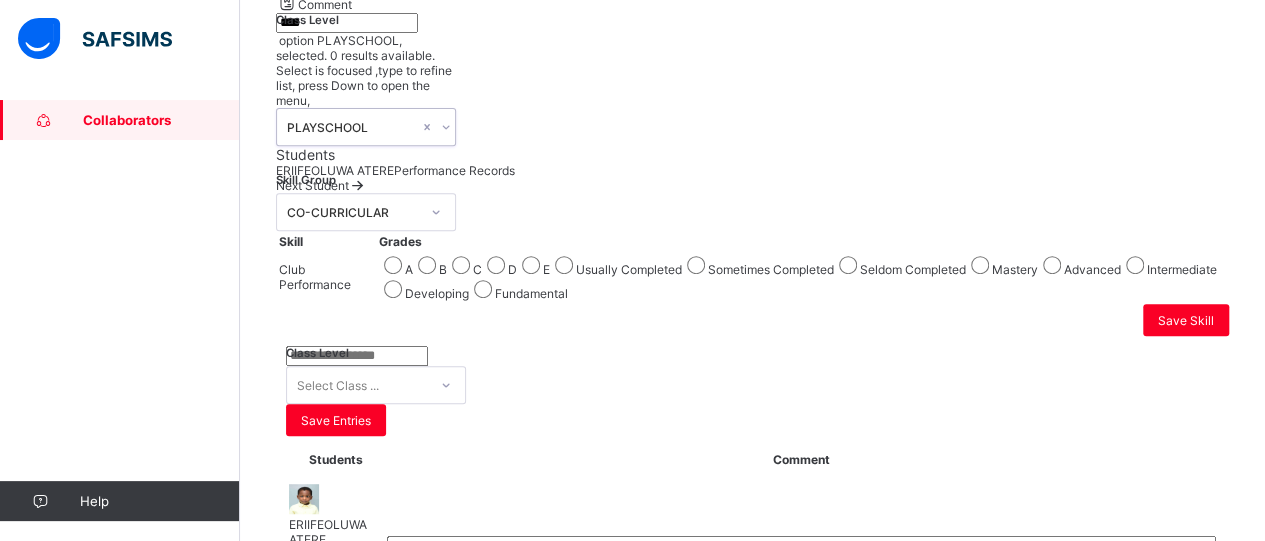 click 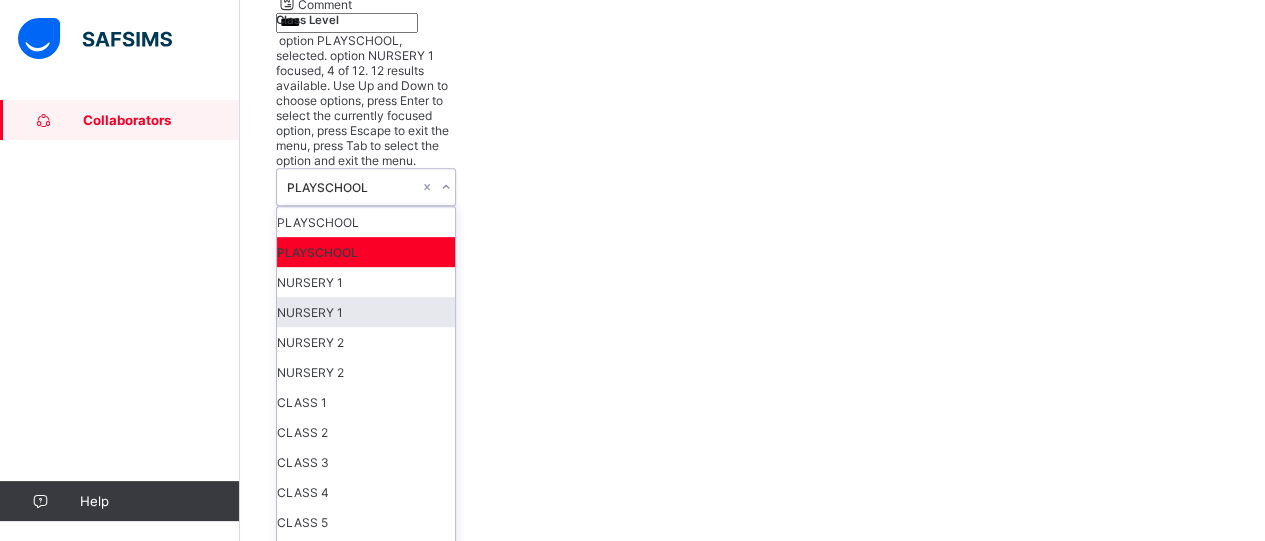 click on "NURSERY 1" at bounding box center (366, 312) 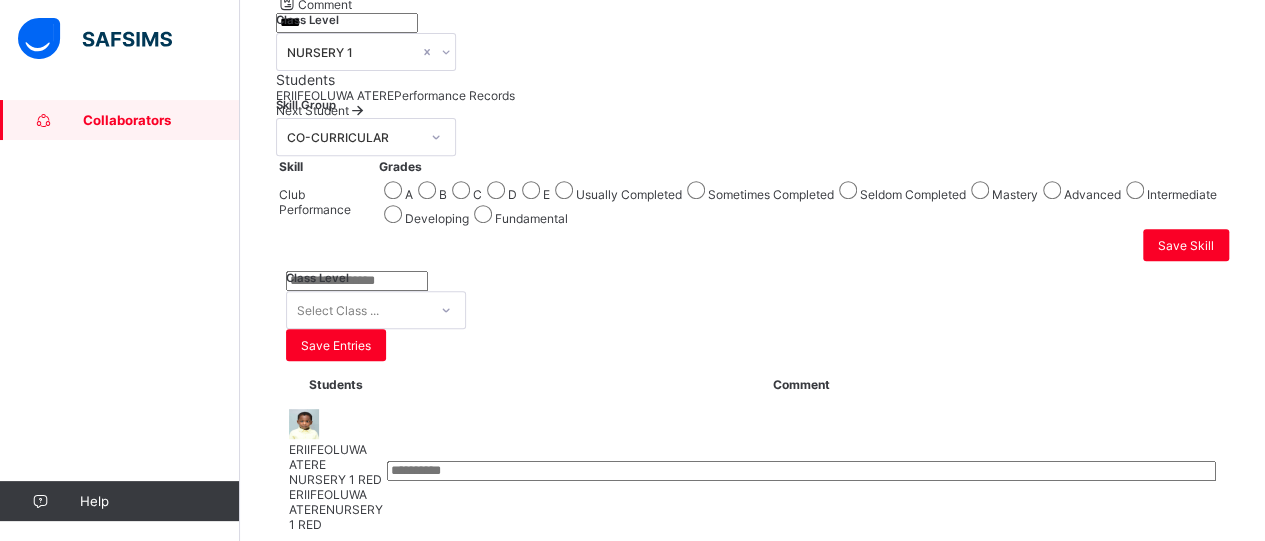 click on "****" at bounding box center (347, 23) 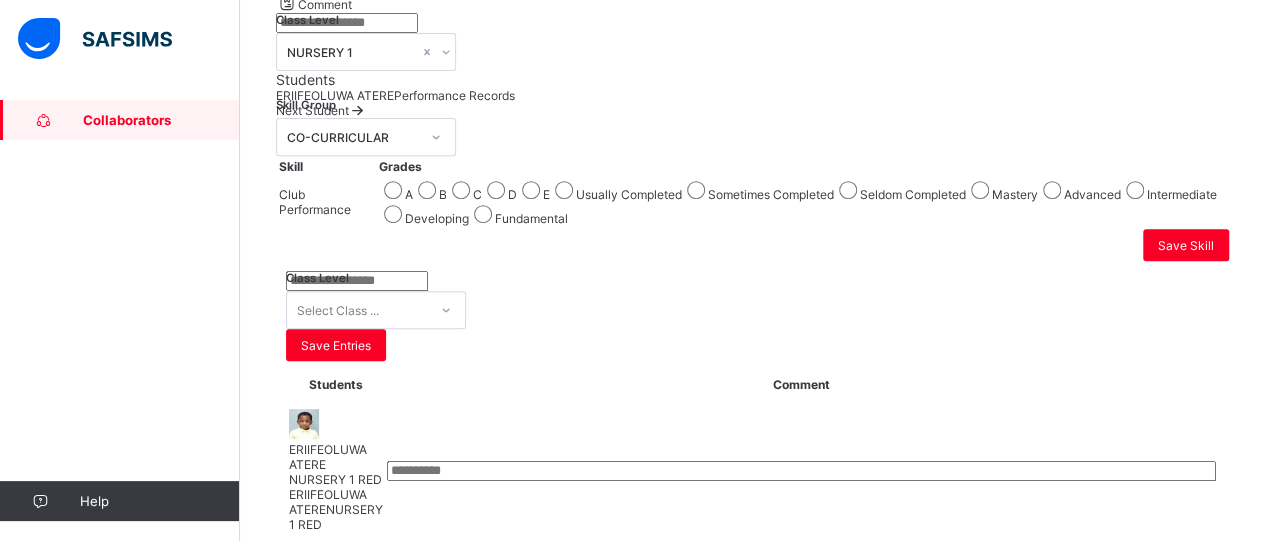 type 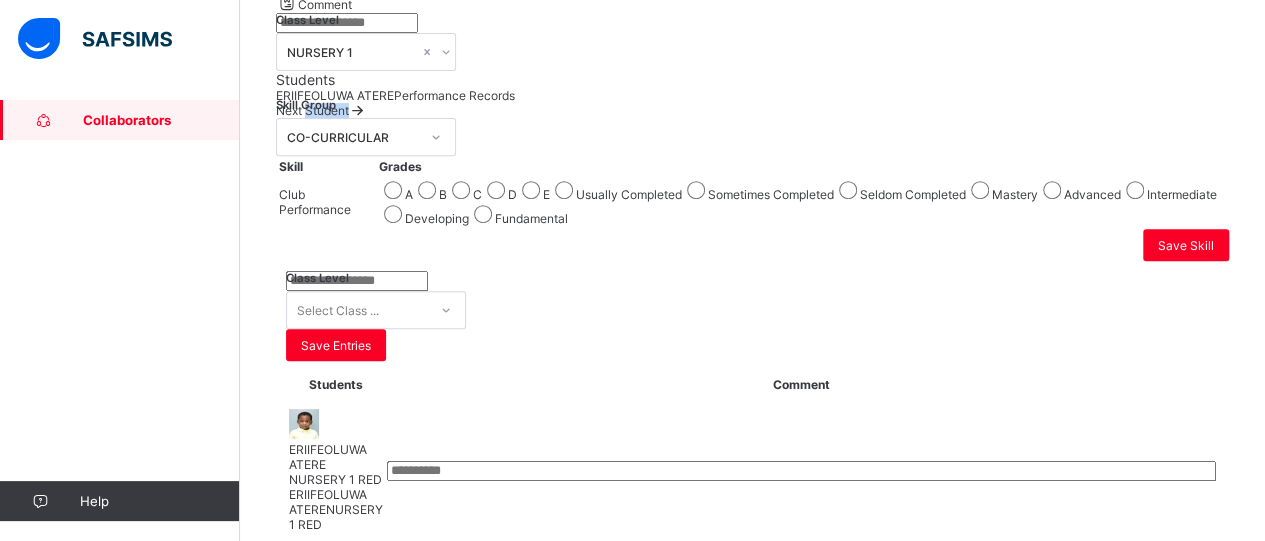 click on "Next Student" at bounding box center (312, 110) 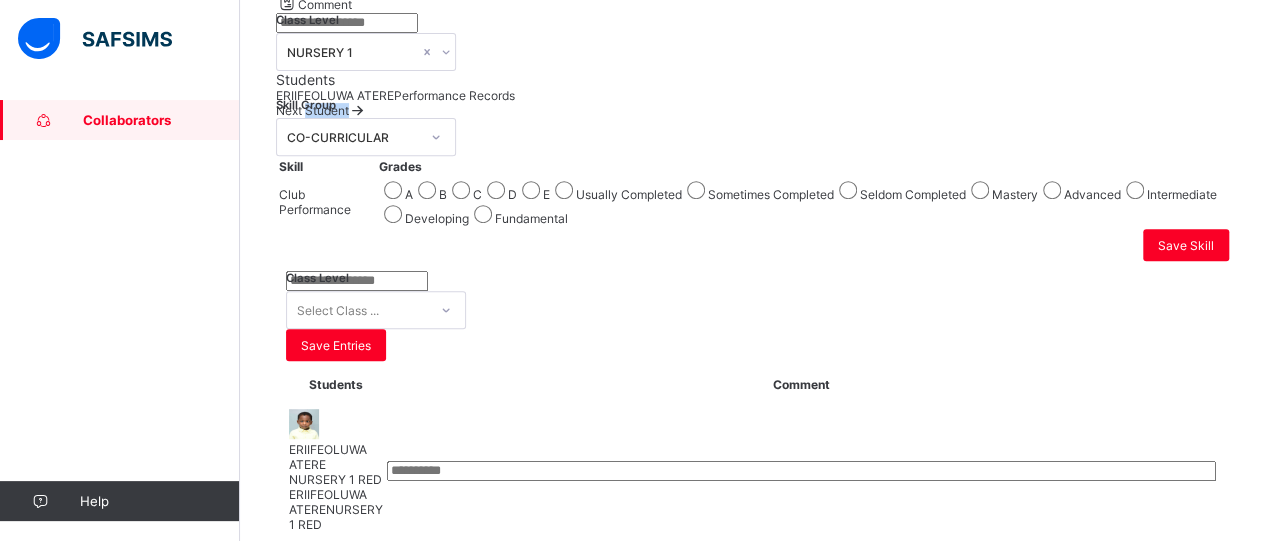 click on "ERIIFEOLUWA  ATERE Performance Records   Next Student" at bounding box center (752, 103) 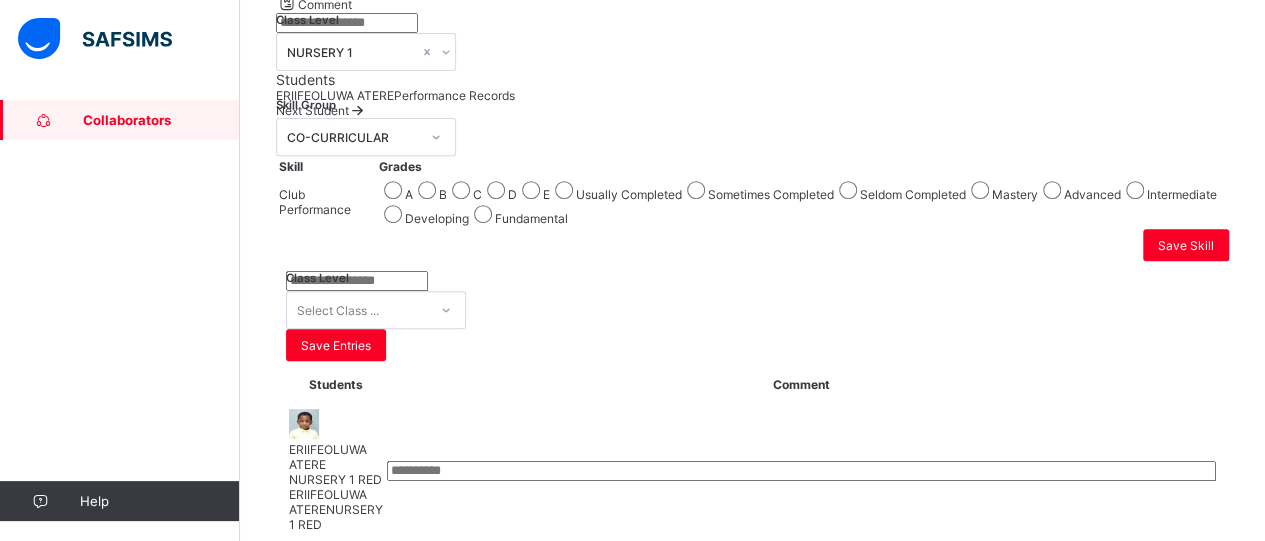 click on "Next Student" at bounding box center [312, 110] 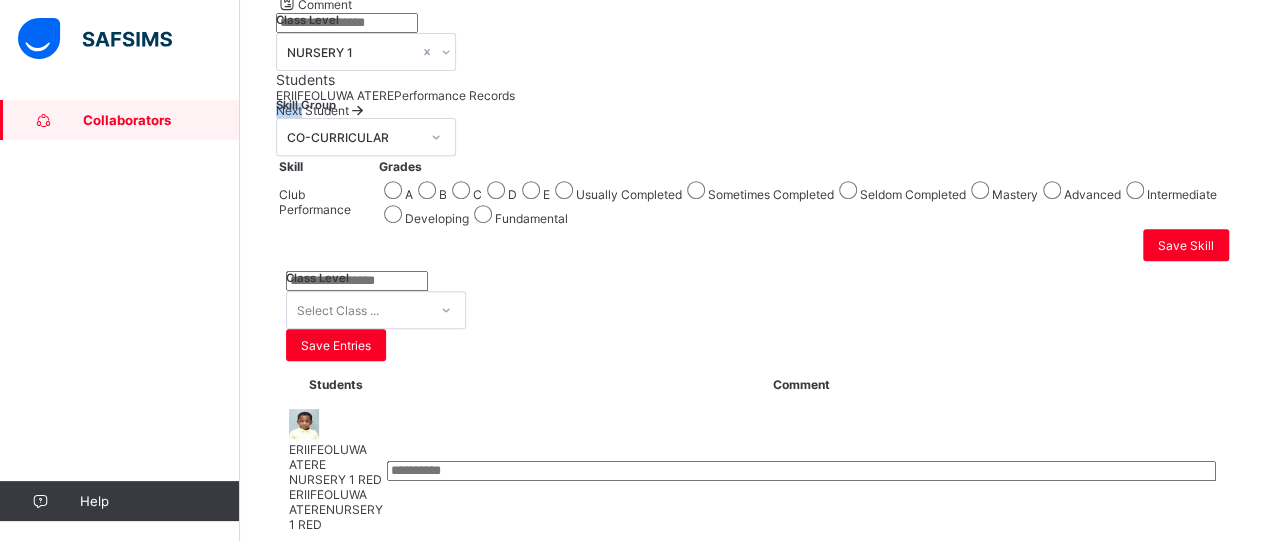 click on "Next Student" at bounding box center [312, 110] 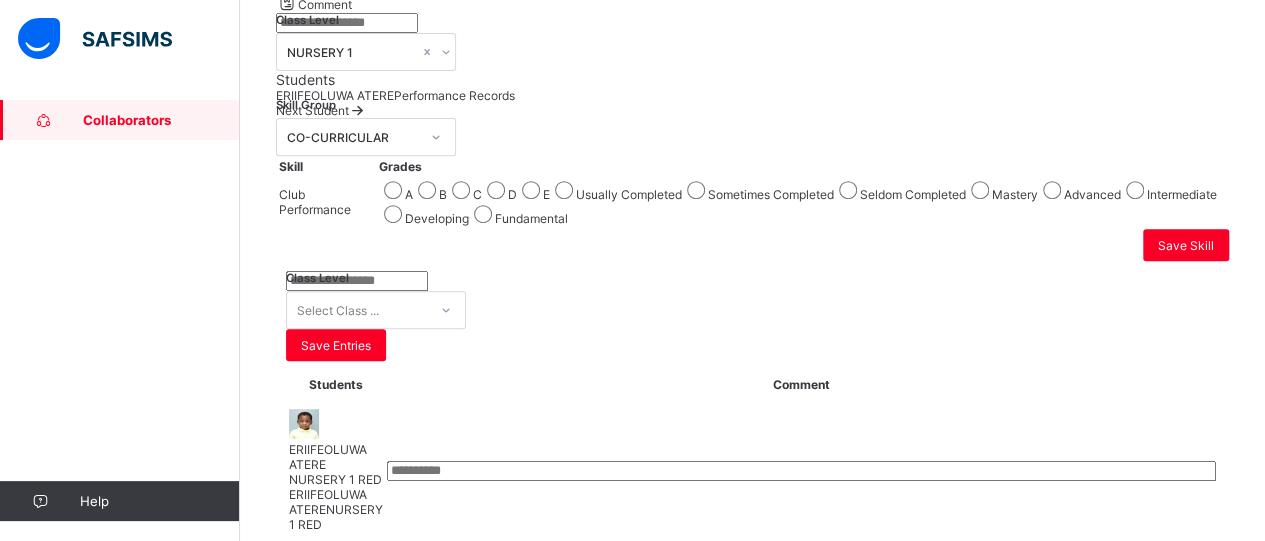 click on "Skill Group CO-CURRICULAR" at bounding box center [752, 137] 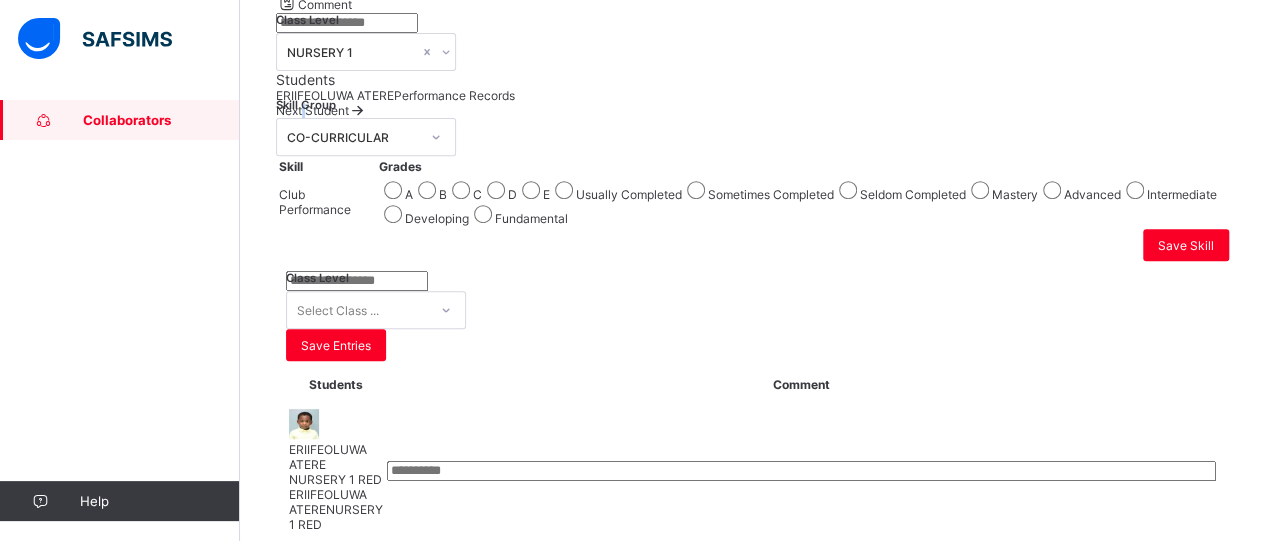 click on "Next Student" at bounding box center (312, 110) 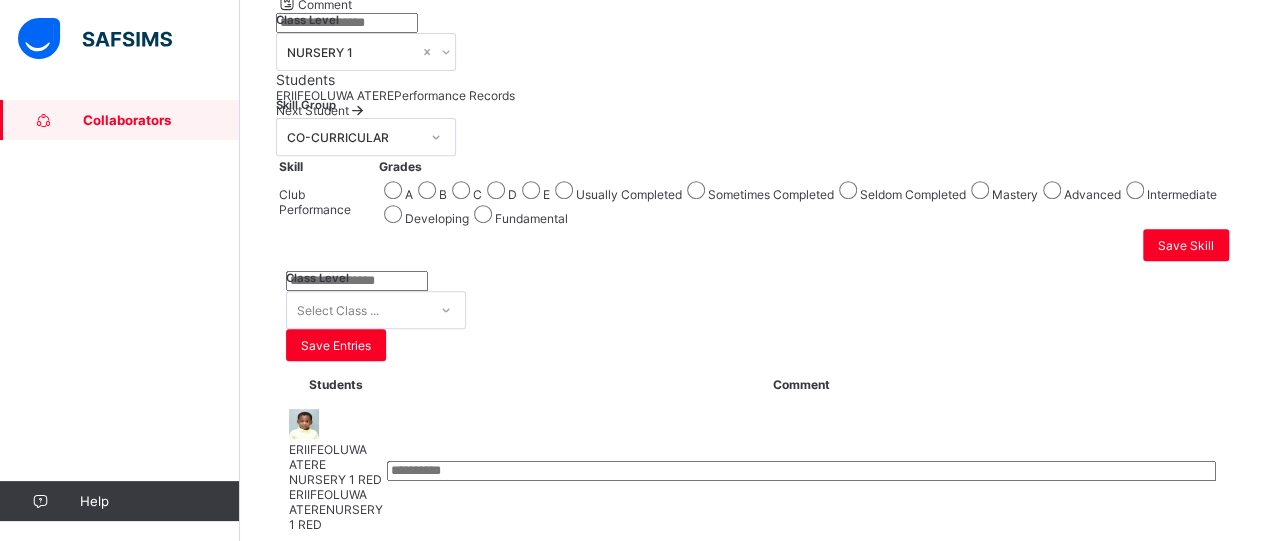 click on "Students" at bounding box center [752, 79] 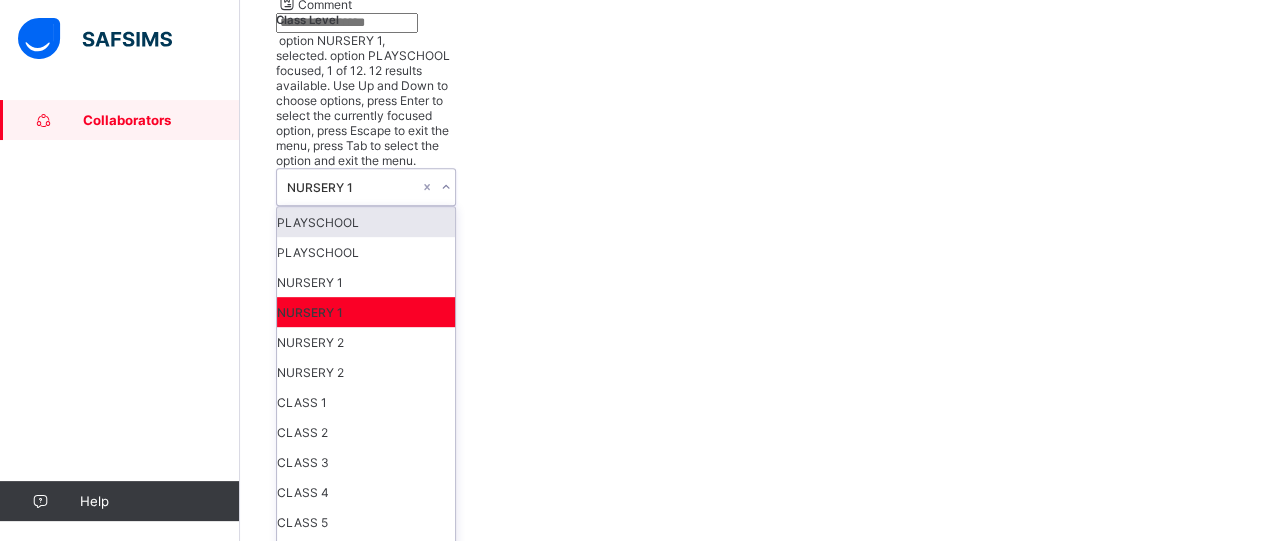 click 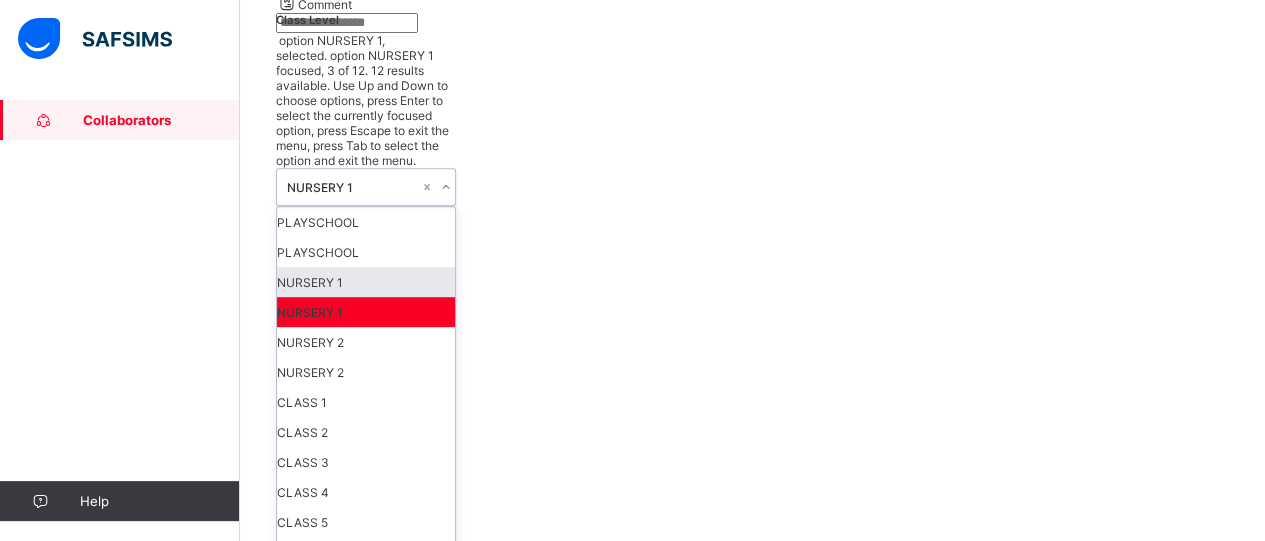 click on "NURSERY 1" at bounding box center (366, 282) 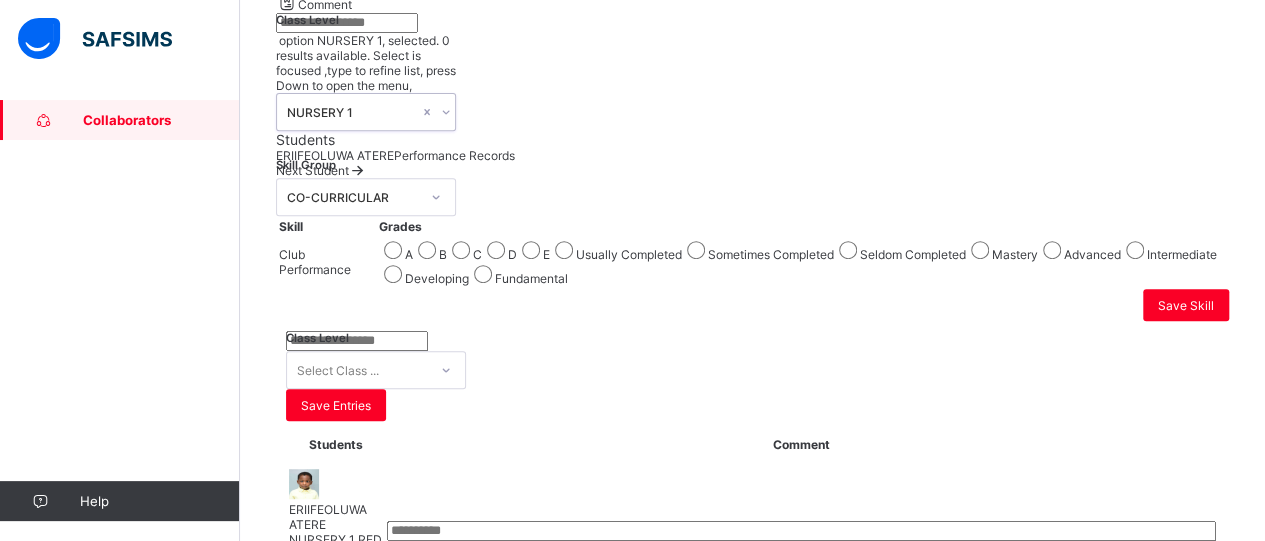 scroll, scrollTop: 593, scrollLeft: 0, axis: vertical 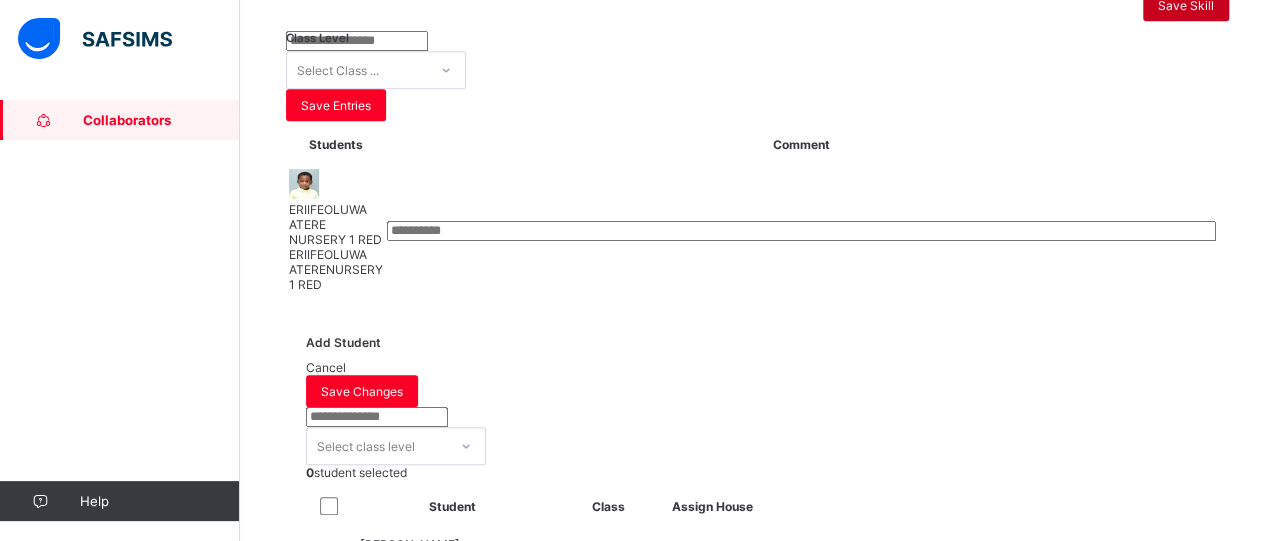 click on "Save Skill" at bounding box center (1186, 5) 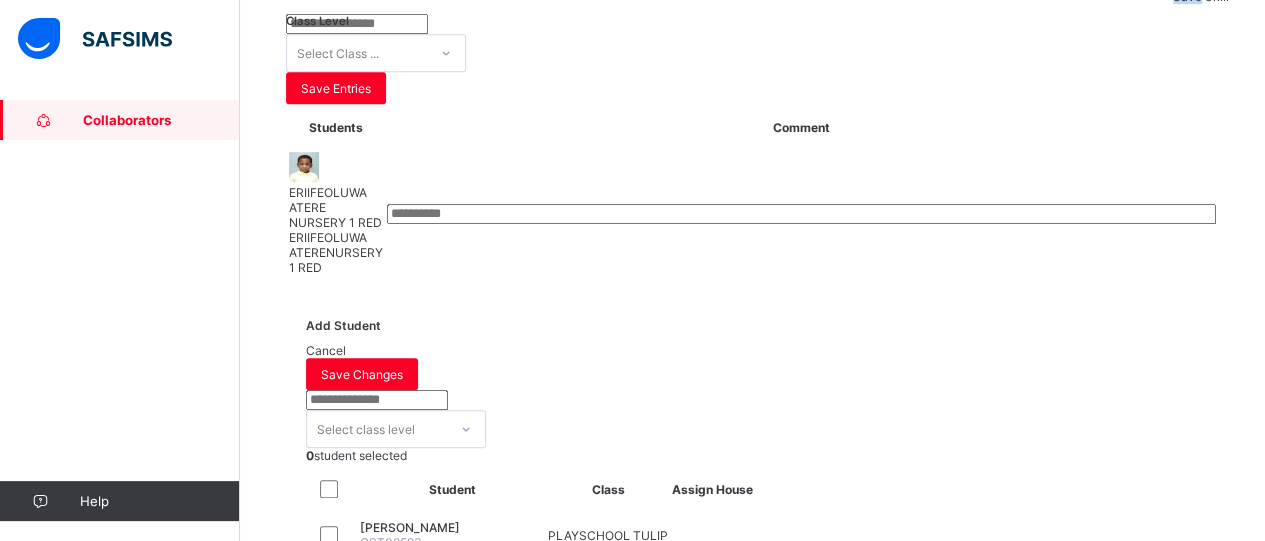 click on "Save Skill" at bounding box center [1201, -4] 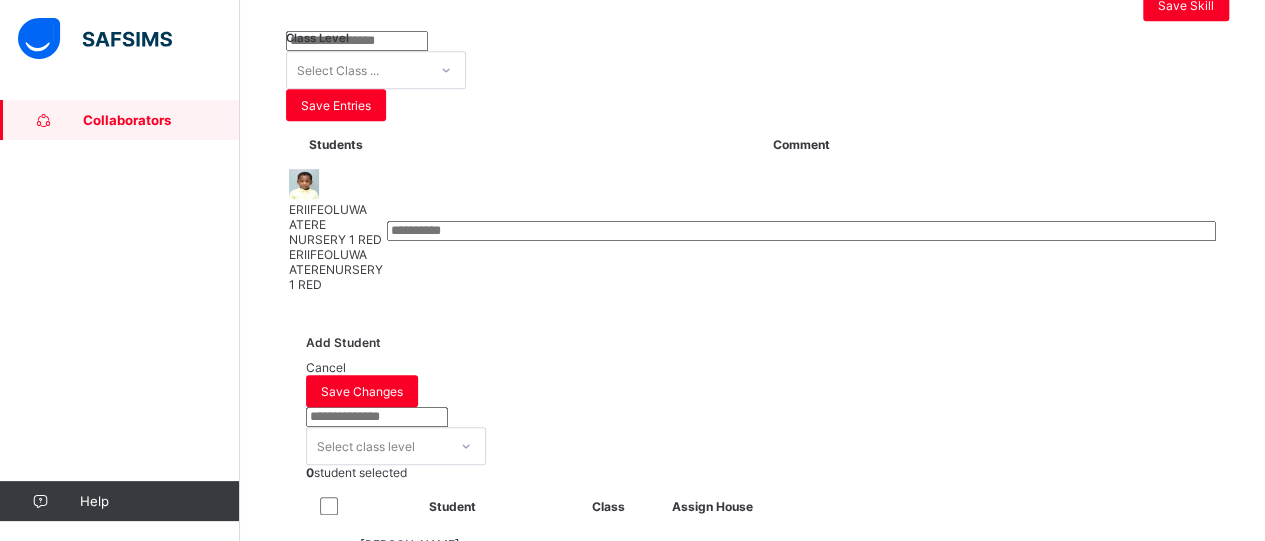 click on "Students" at bounding box center [752, -161] 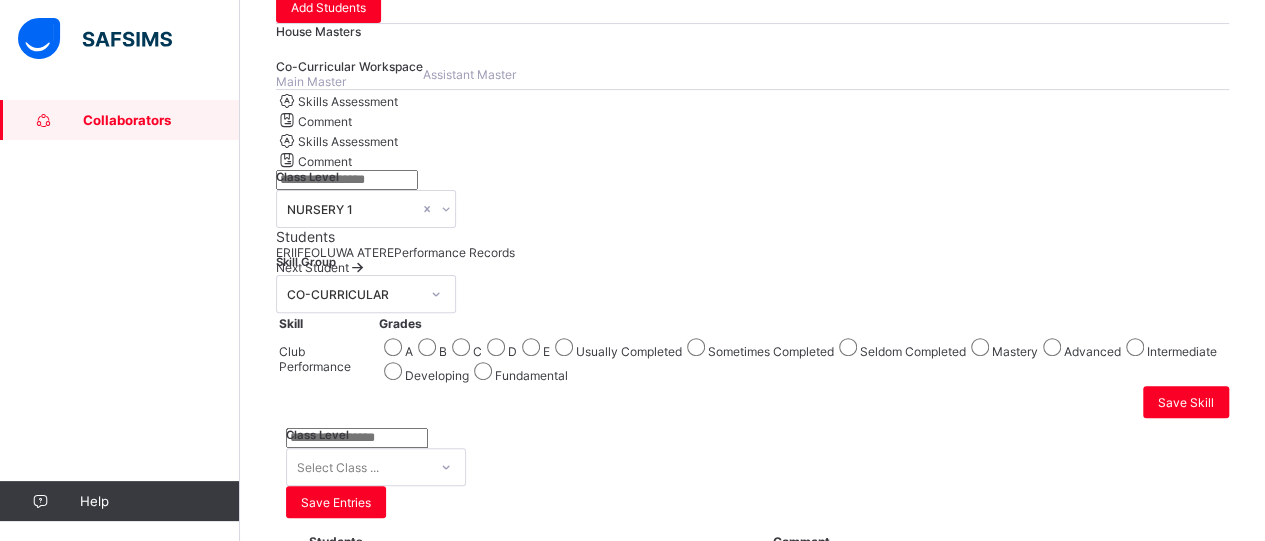 scroll, scrollTop: 193, scrollLeft: 0, axis: vertical 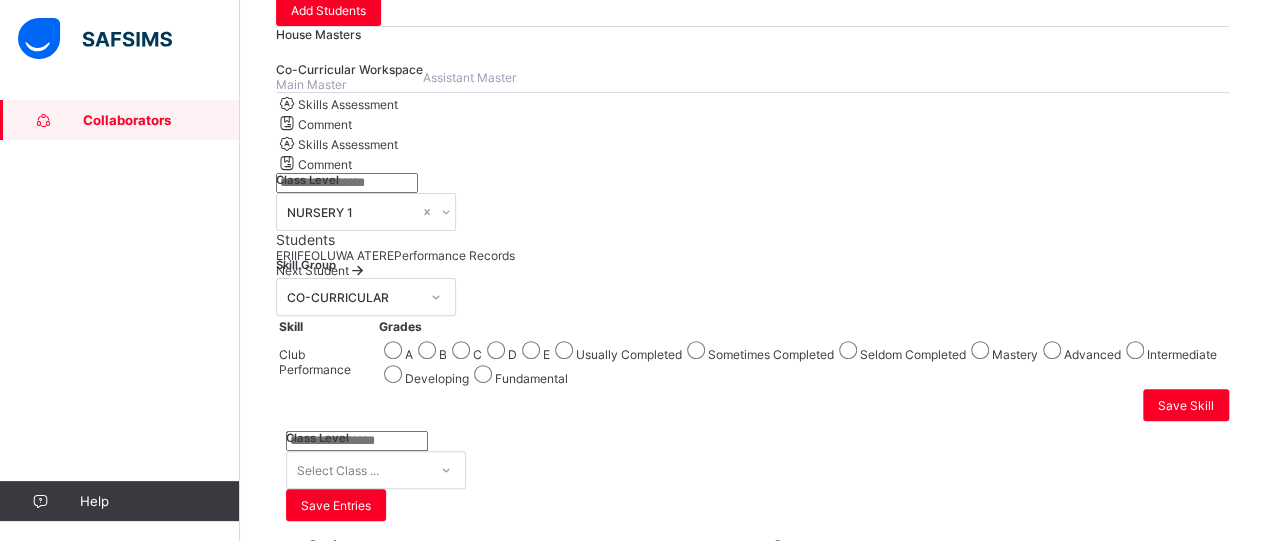 click at bounding box center [347, 183] 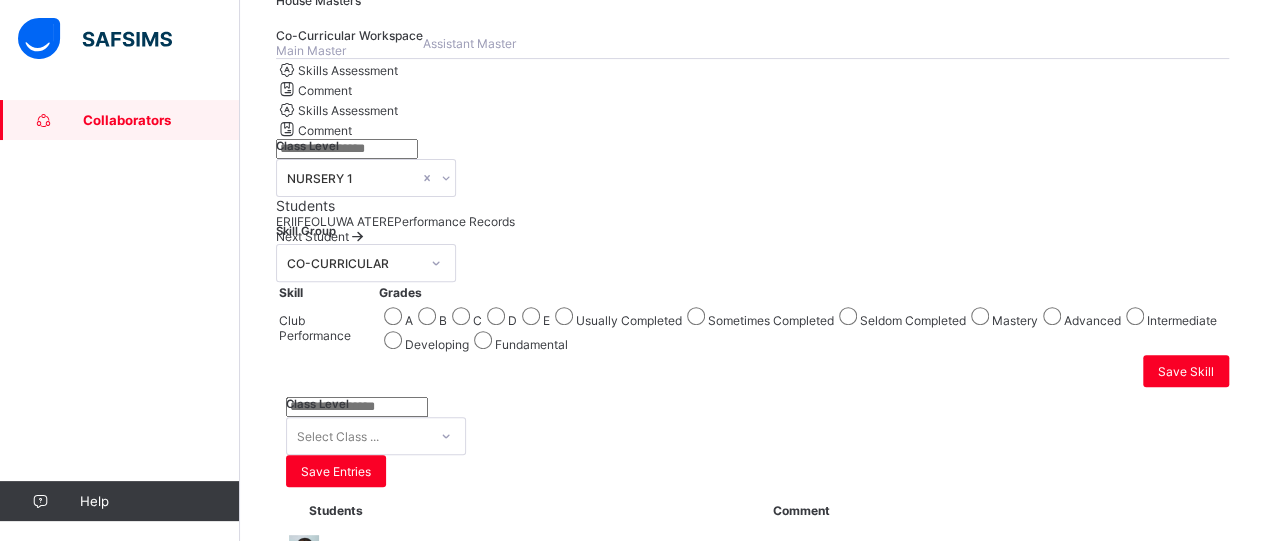 scroll, scrollTop: 193, scrollLeft: 0, axis: vertical 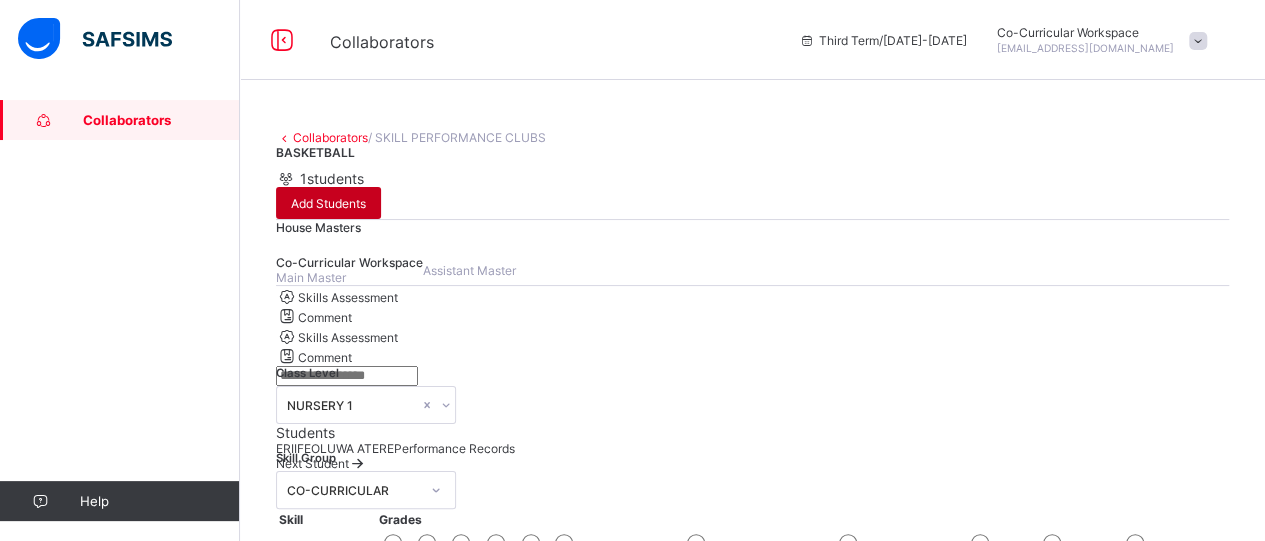 click on "Add Students" at bounding box center (328, 203) 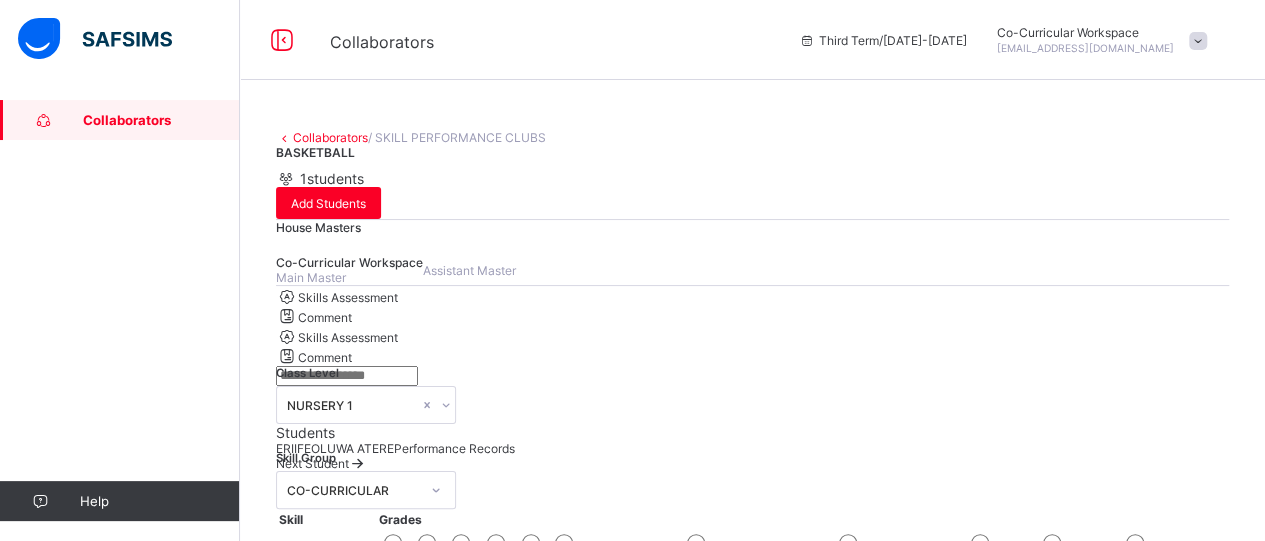 click 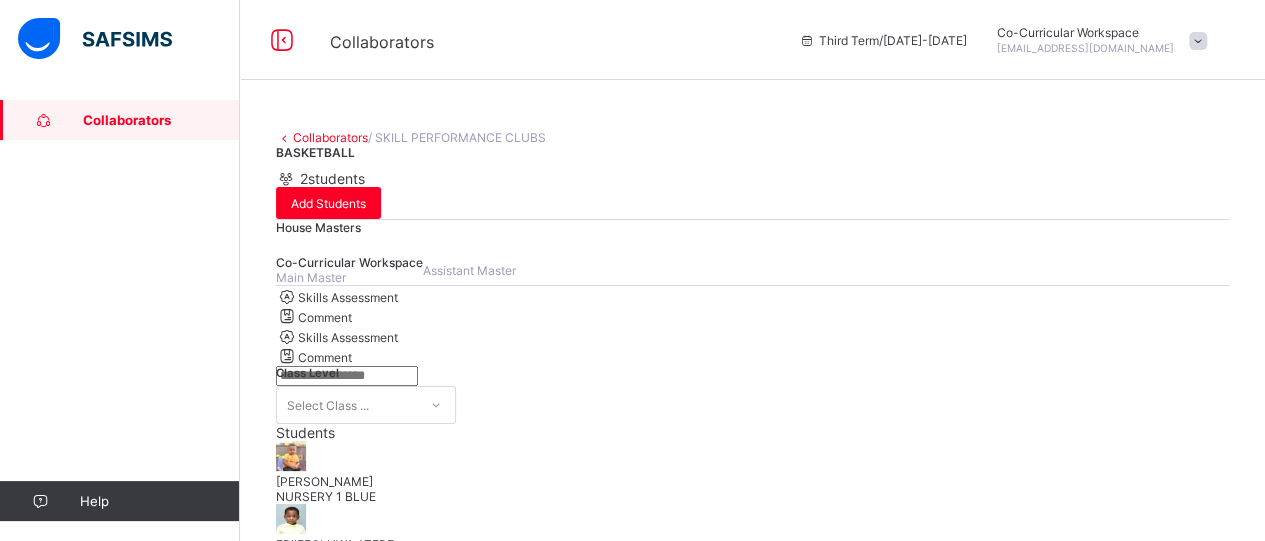 scroll, scrollTop: 288, scrollLeft: 0, axis: vertical 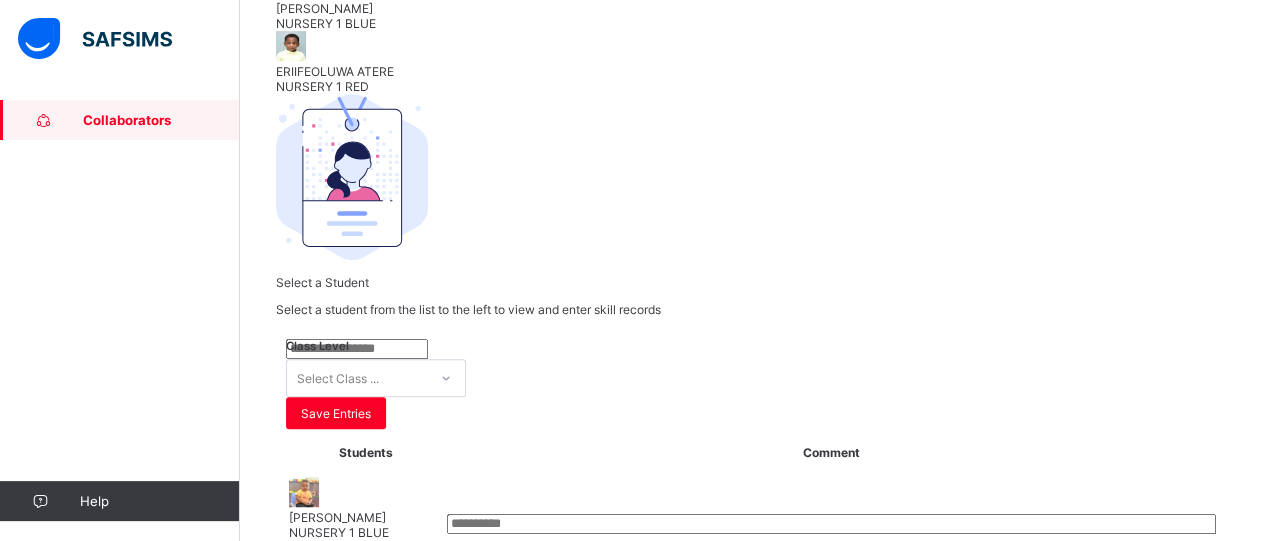 click at bounding box center [752, 680] 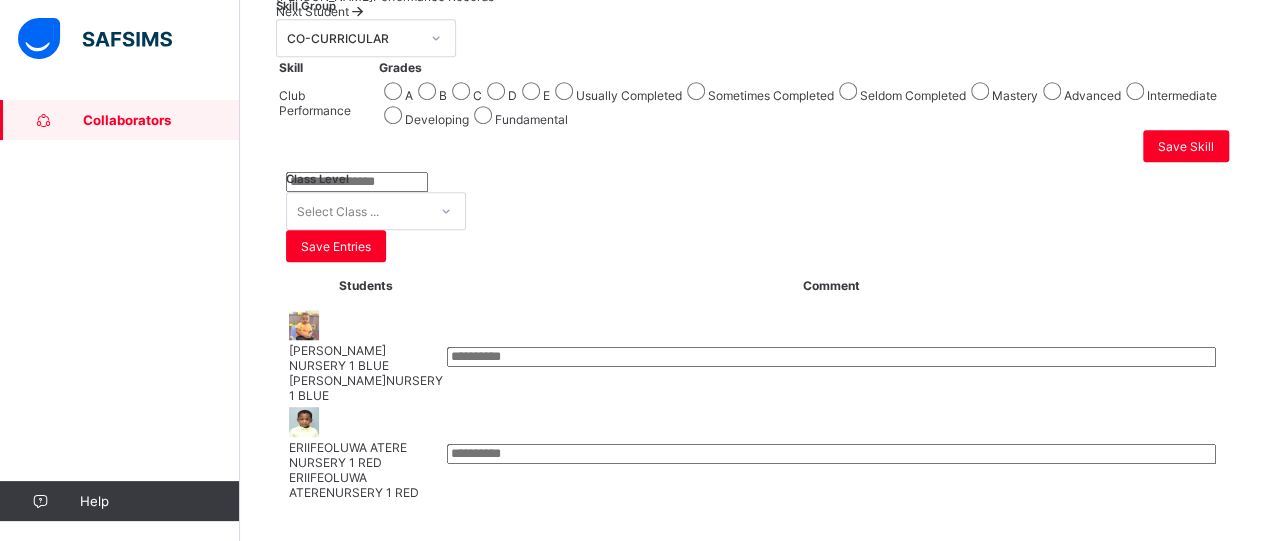 scroll, scrollTop: 593, scrollLeft: 0, axis: vertical 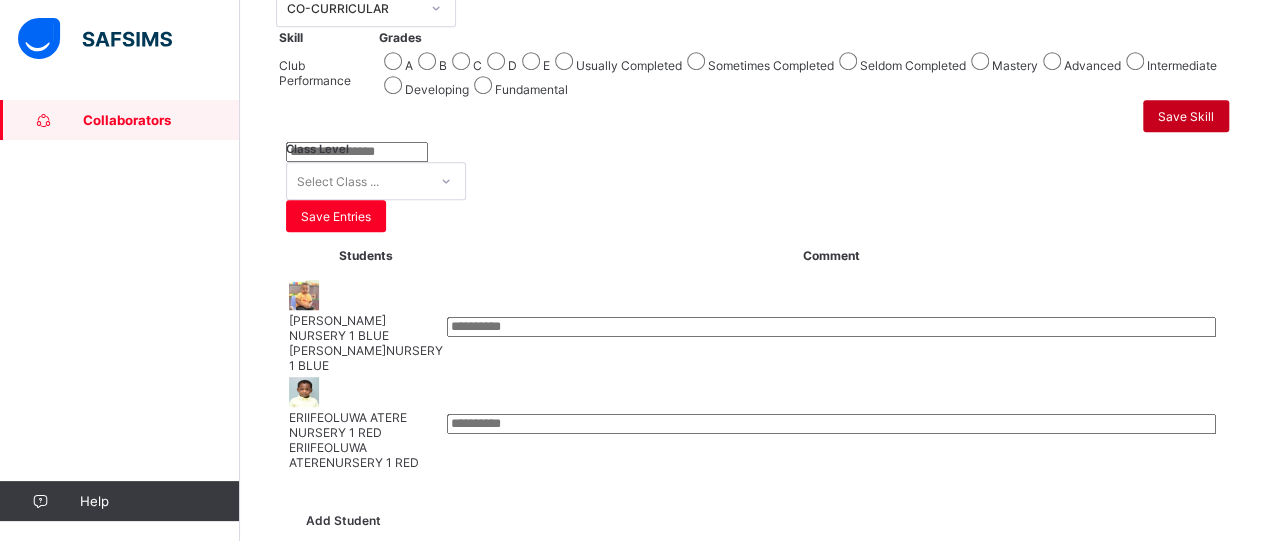 click on "Save Skill" at bounding box center [1186, 116] 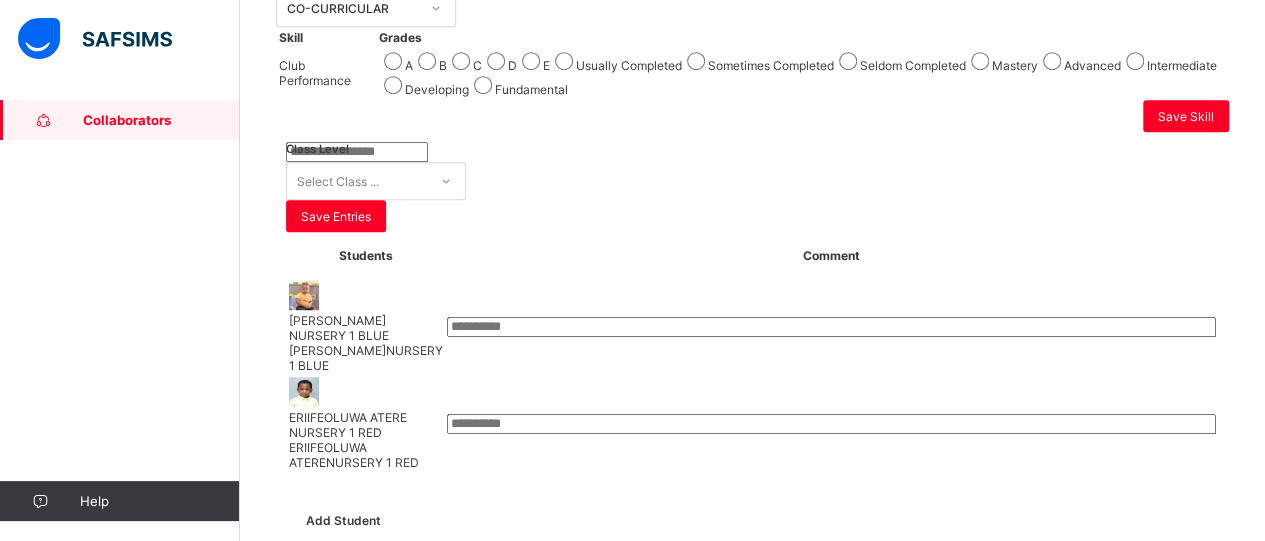 click on "Students [PERSON_NAME]  NURSERY 1 BLUE ERIIFEOLUWA  ATERE  NURSERY 1 RED" at bounding box center (752, -105) 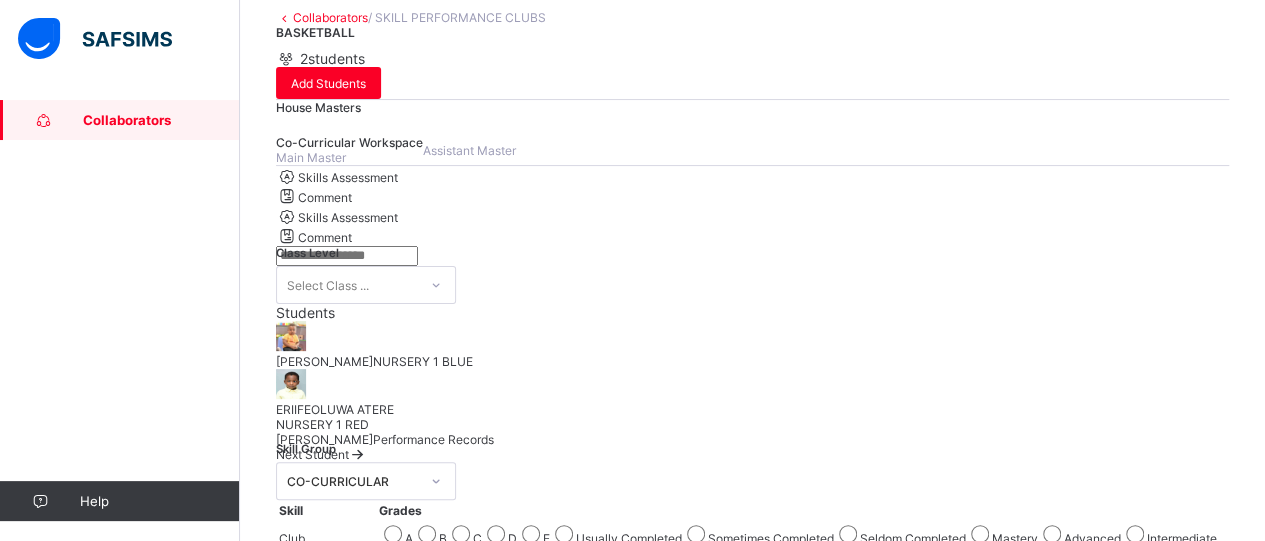 scroll, scrollTop: 81, scrollLeft: 0, axis: vertical 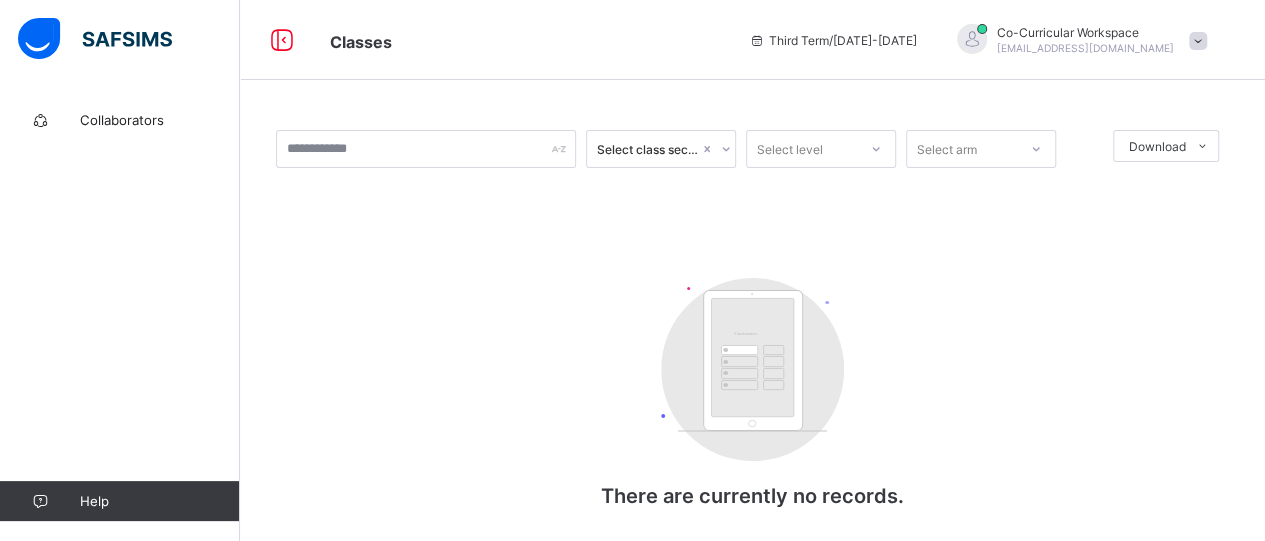 click on "Collaborators" at bounding box center [160, 120] 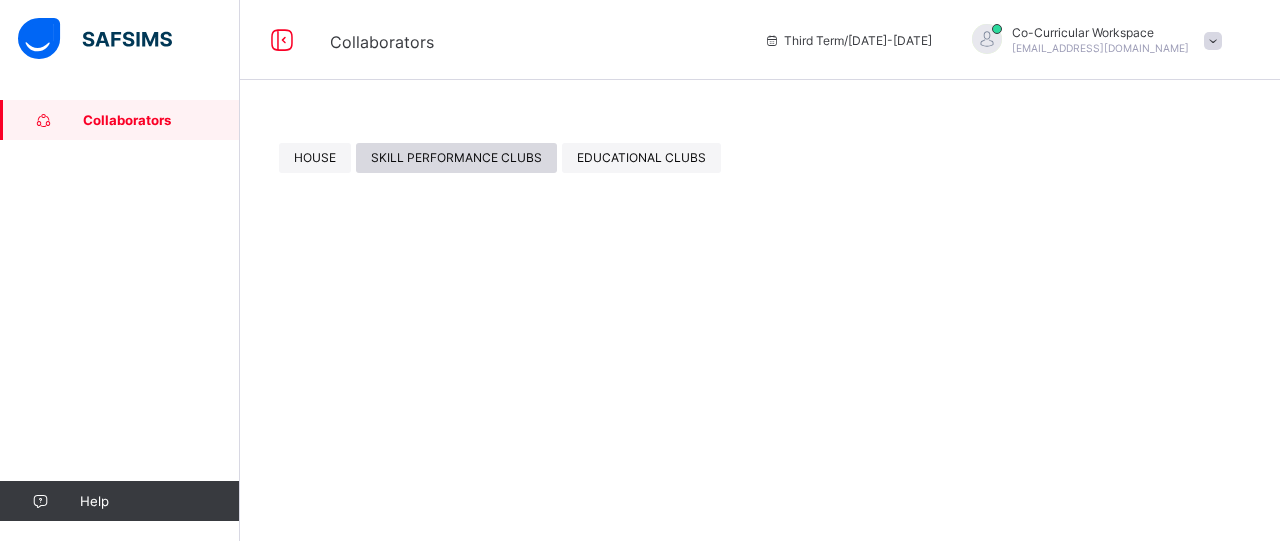click on "SKILL PERFORMANCE CLUBS" at bounding box center [456, 157] 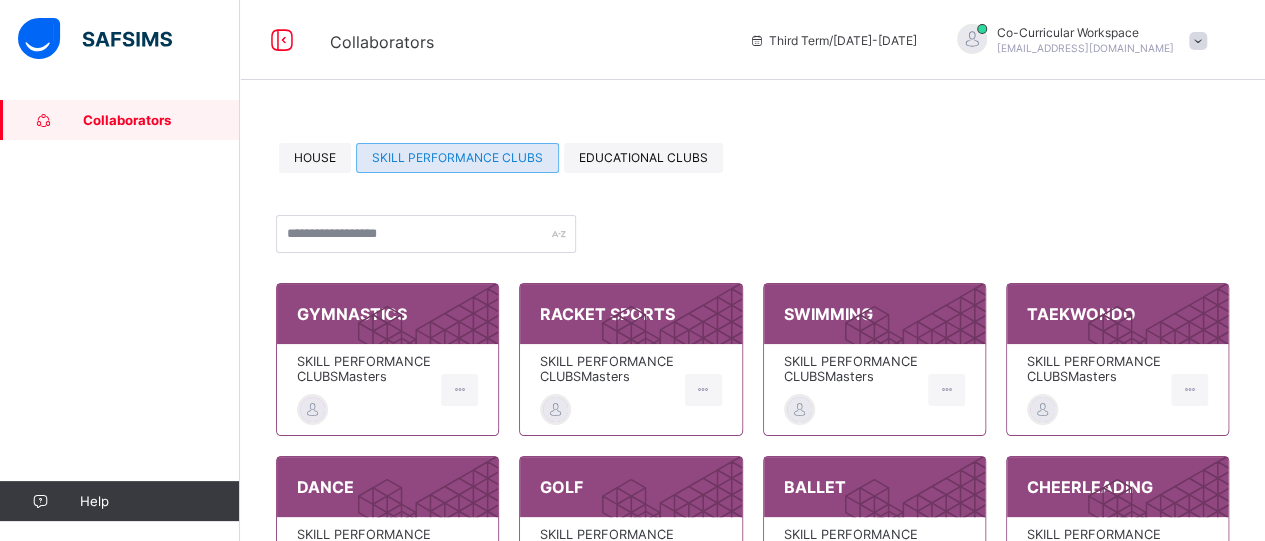 scroll, scrollTop: 272, scrollLeft: 0, axis: vertical 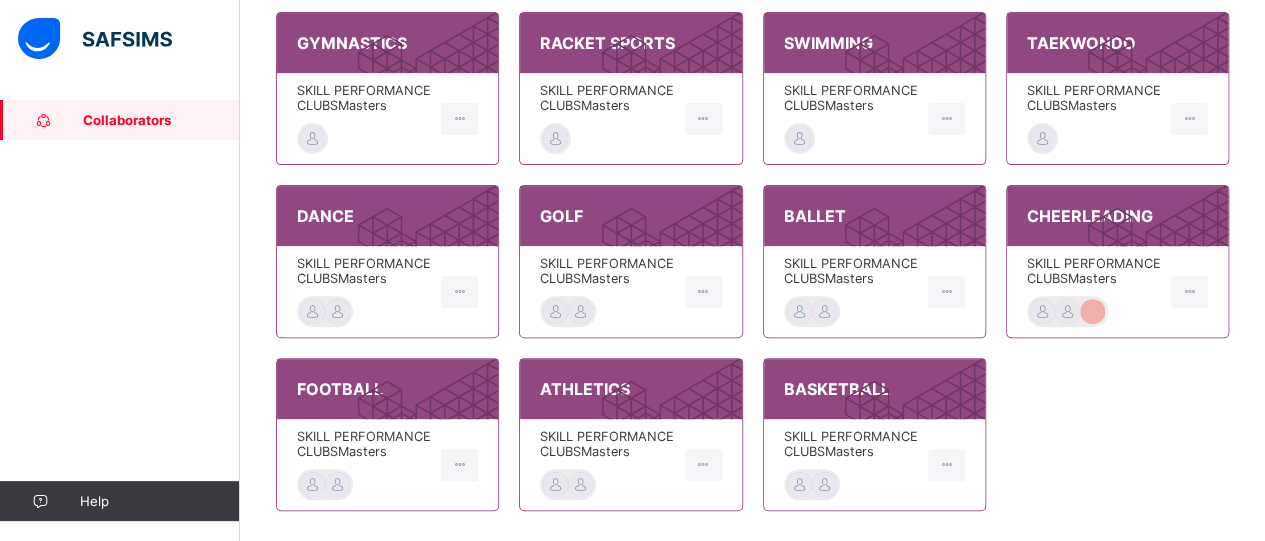 click on "SKILL PERFORMANCE CLUBS  Masters" at bounding box center [607, 271] 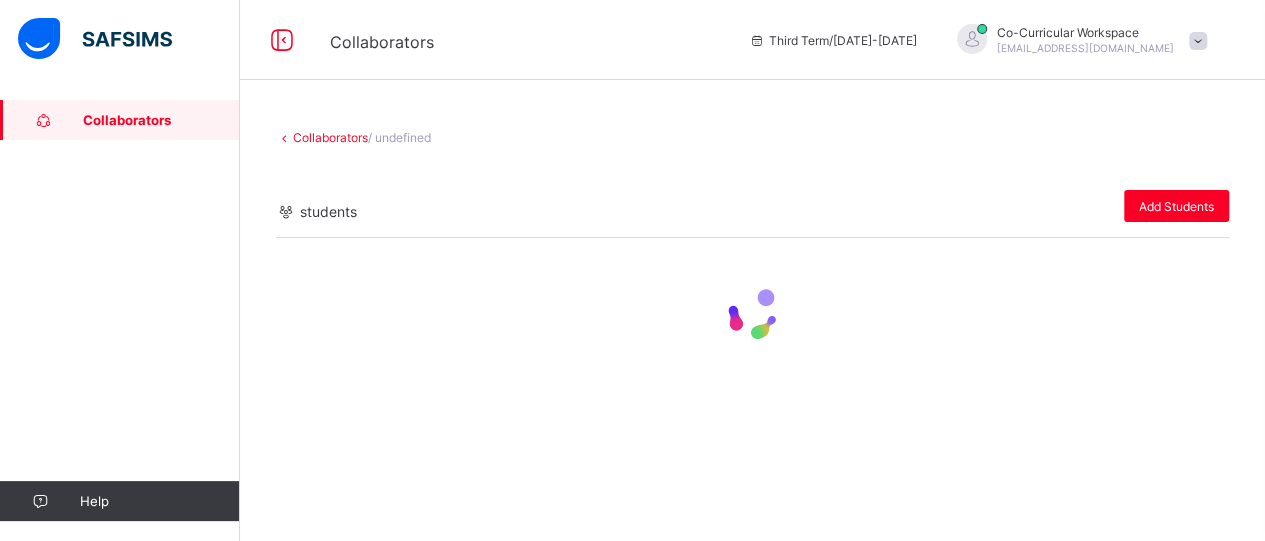 scroll, scrollTop: 0, scrollLeft: 0, axis: both 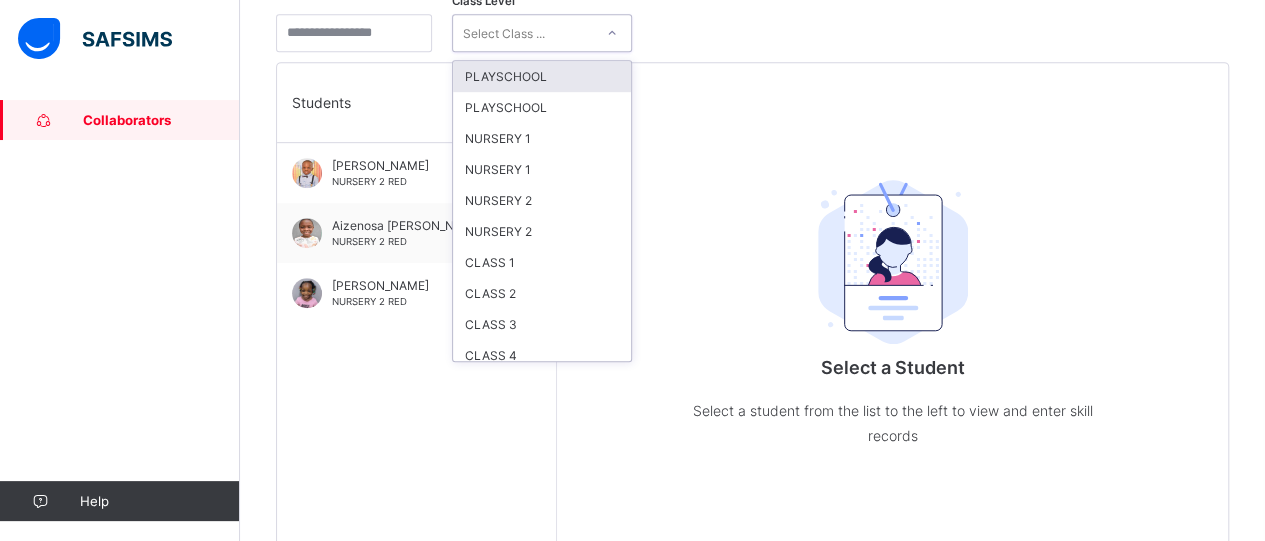 click 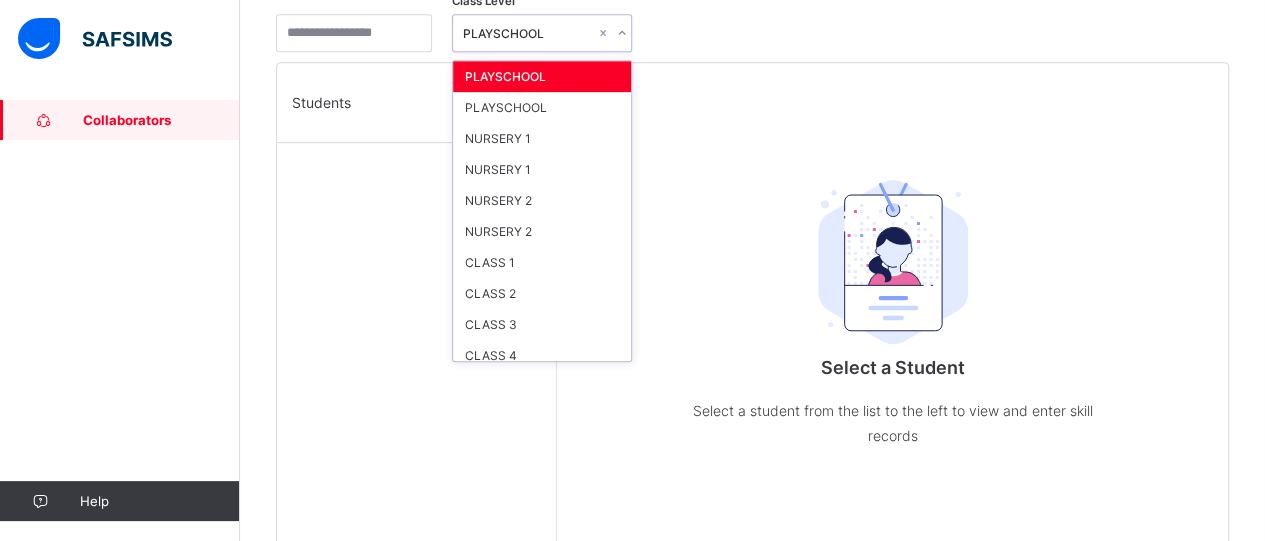 click 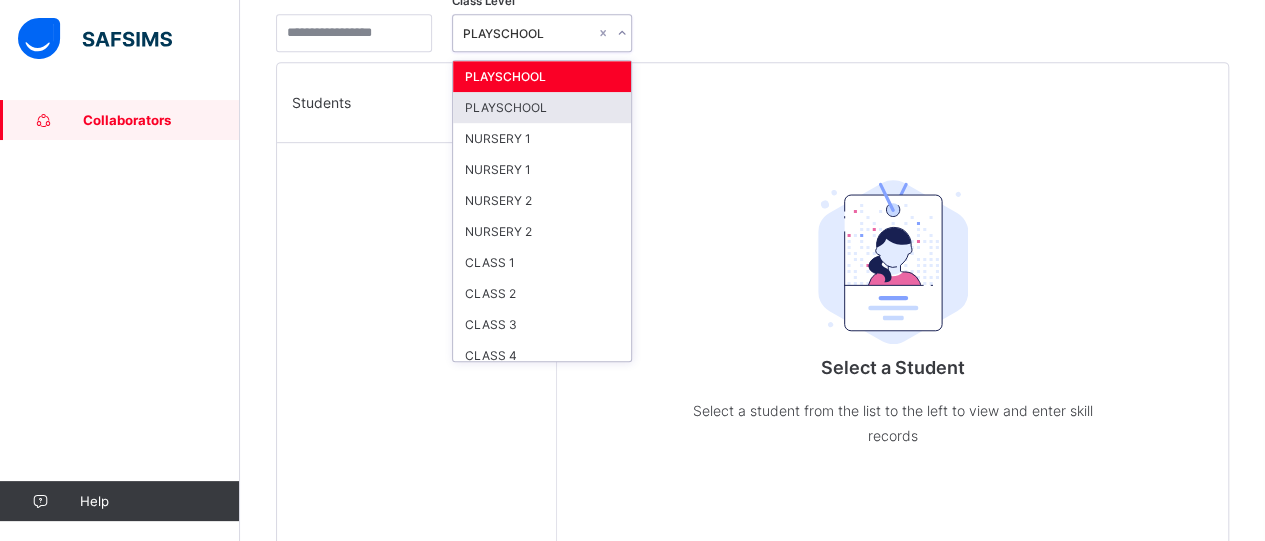 click on "PLAYSCHOOL" at bounding box center [542, 107] 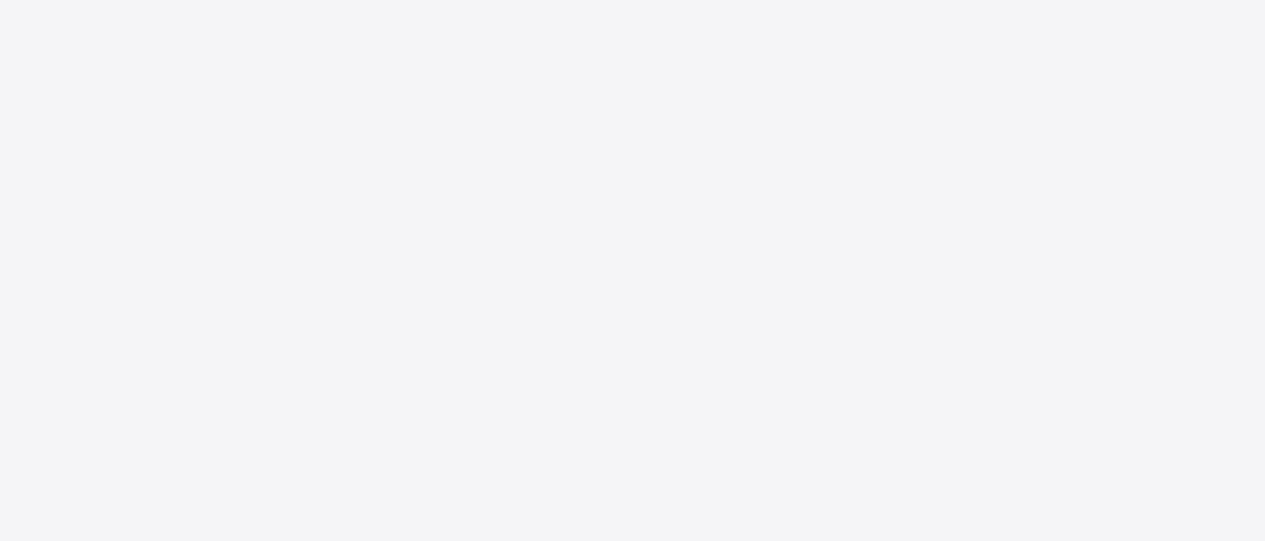 scroll, scrollTop: 0, scrollLeft: 0, axis: both 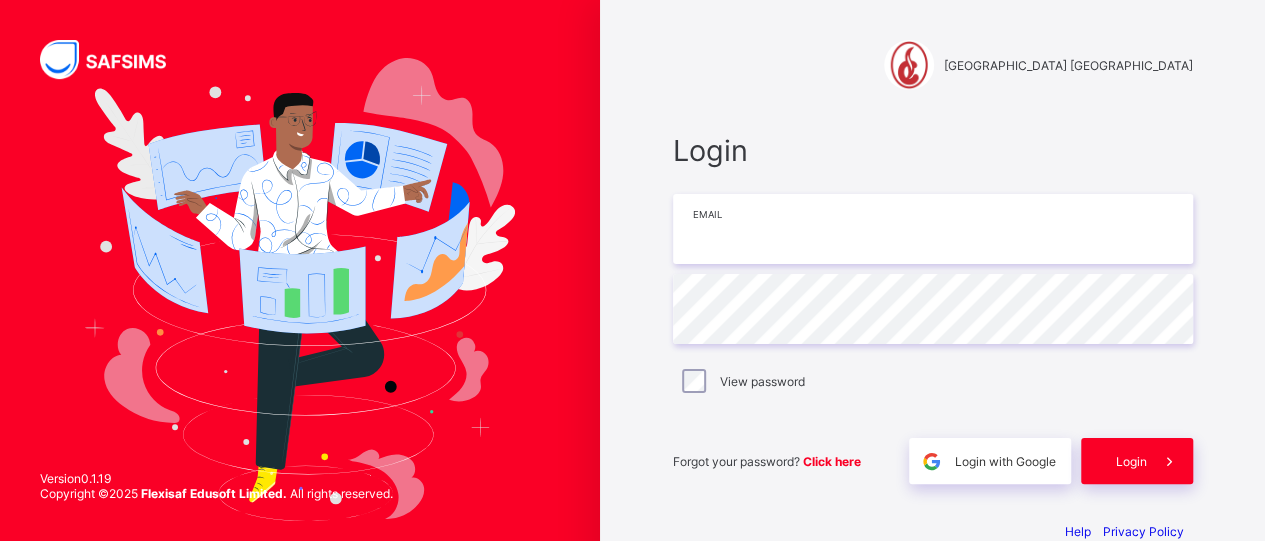 type on "**********" 